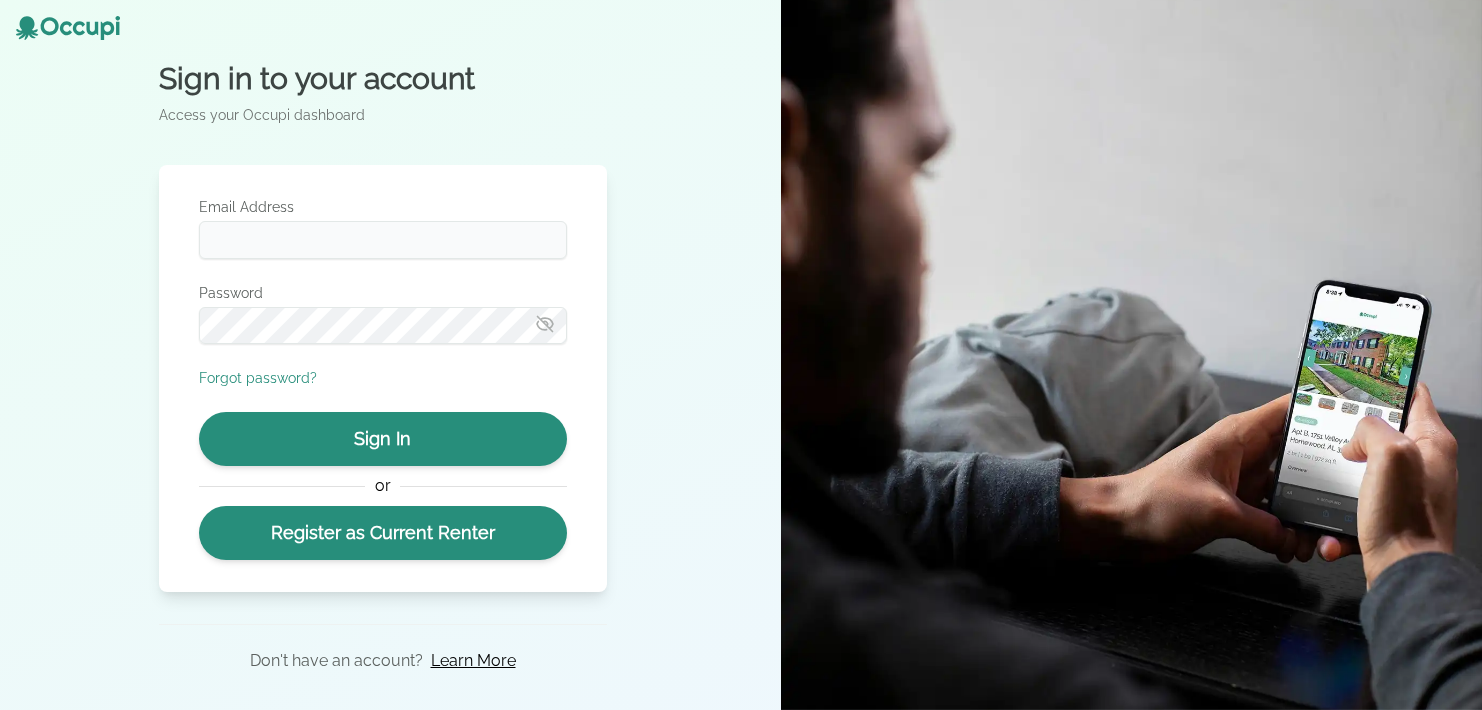 scroll, scrollTop: 0, scrollLeft: 0, axis: both 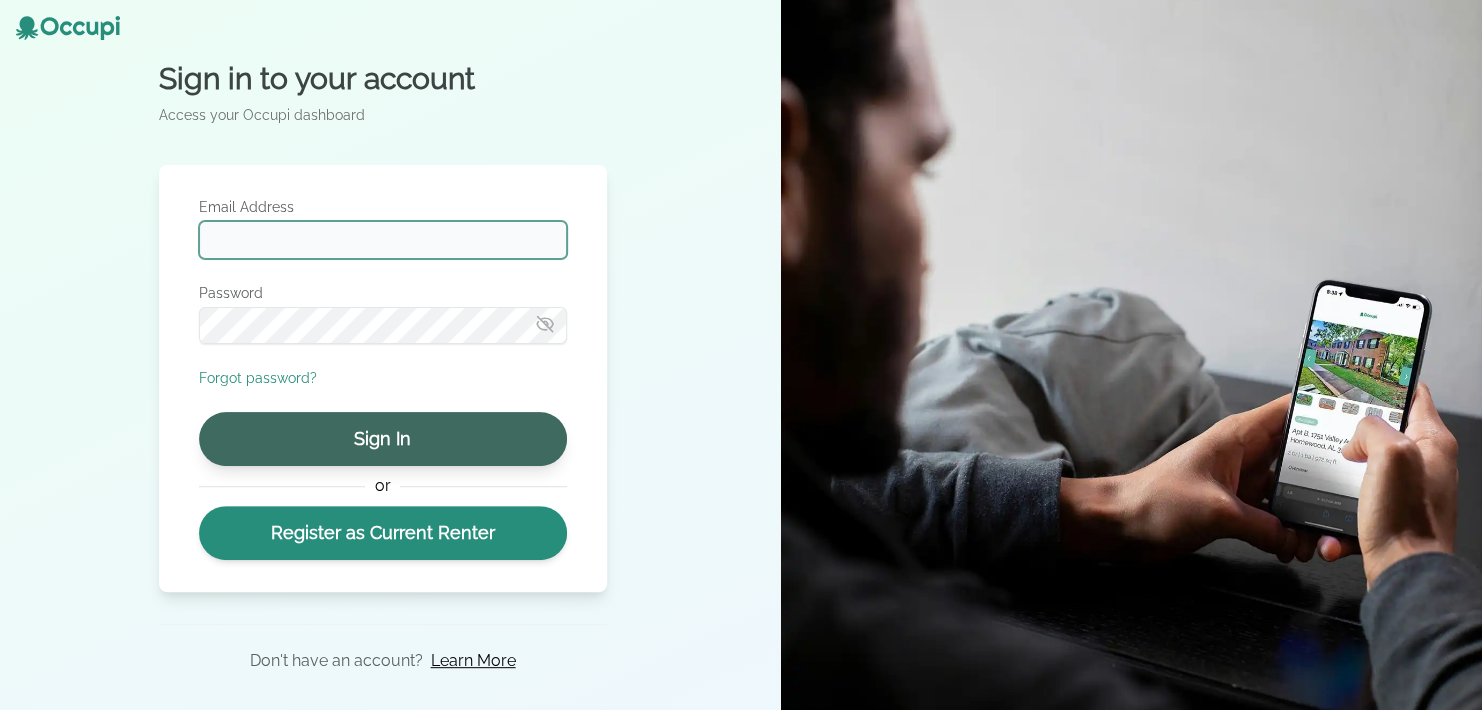type on "**********" 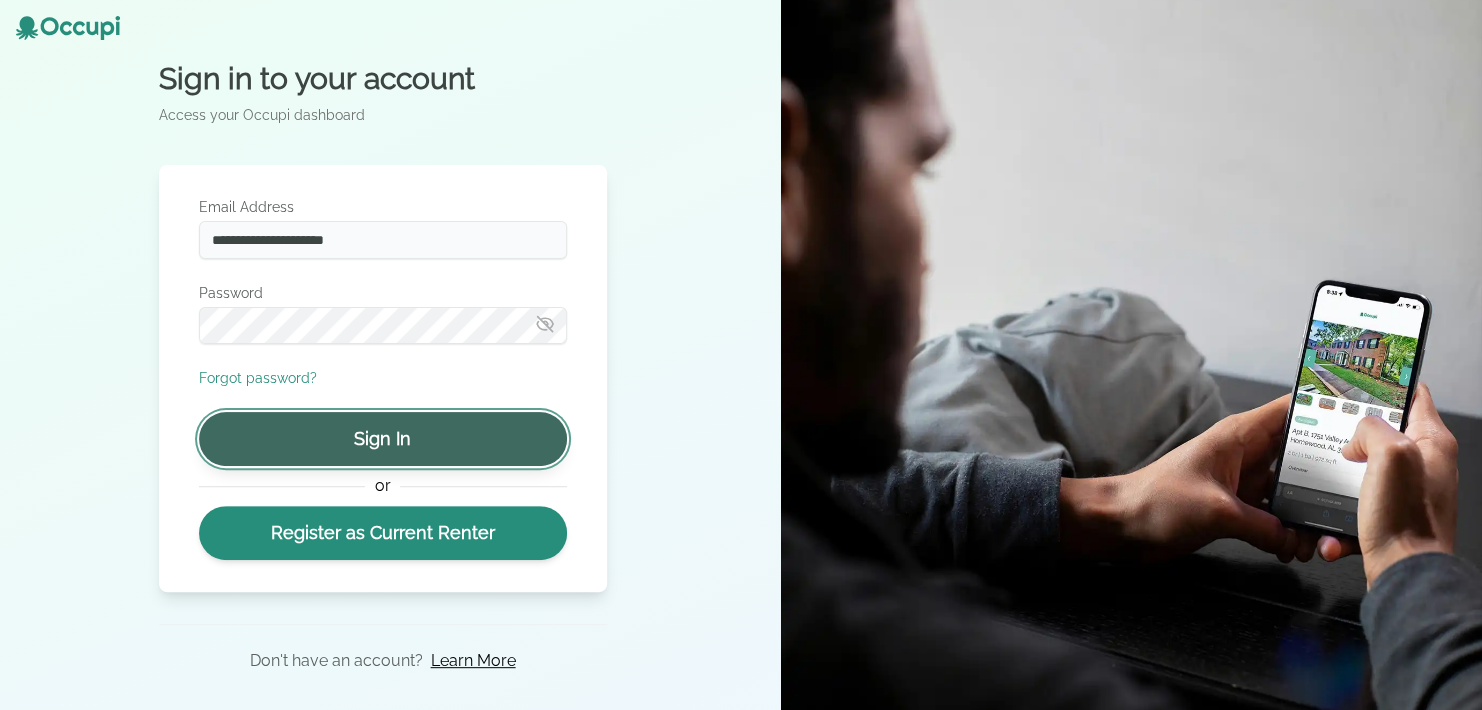click on "Sign In" at bounding box center (383, 439) 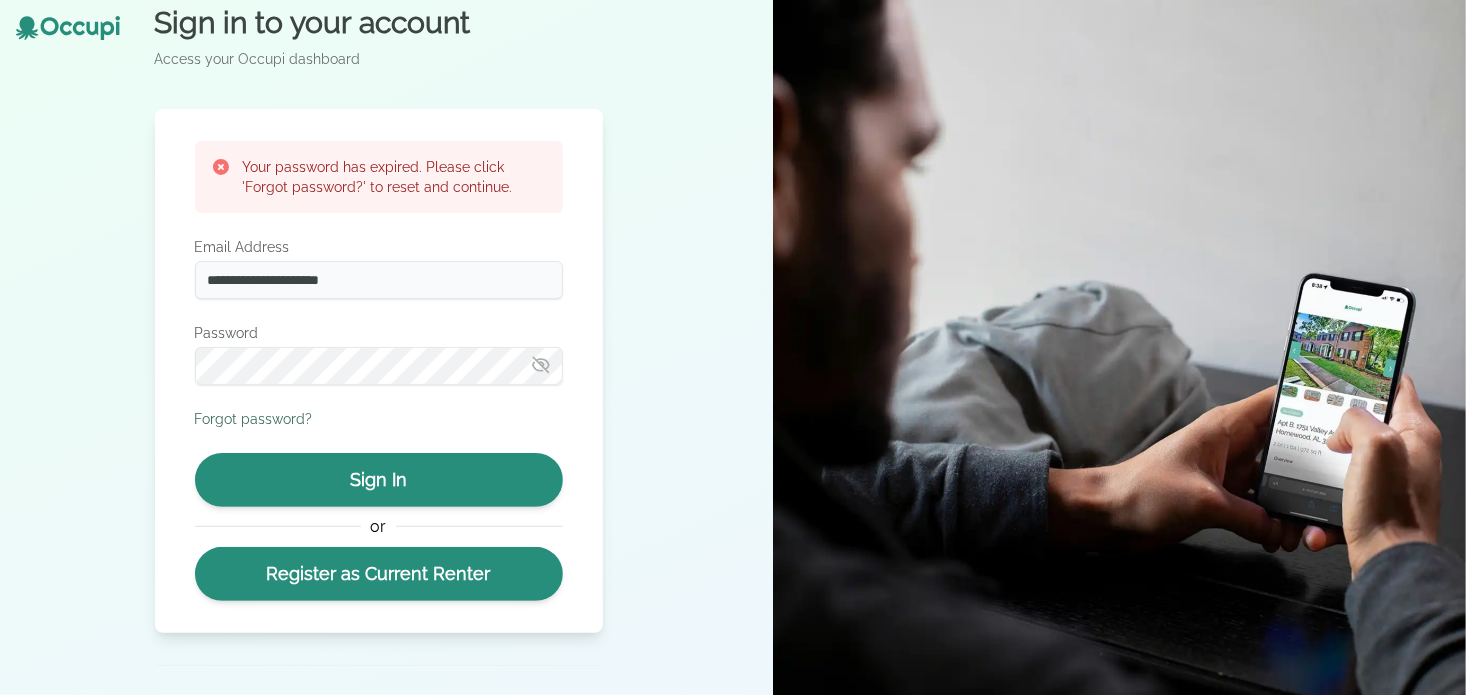 click on "Forgot password?" at bounding box center [254, 419] 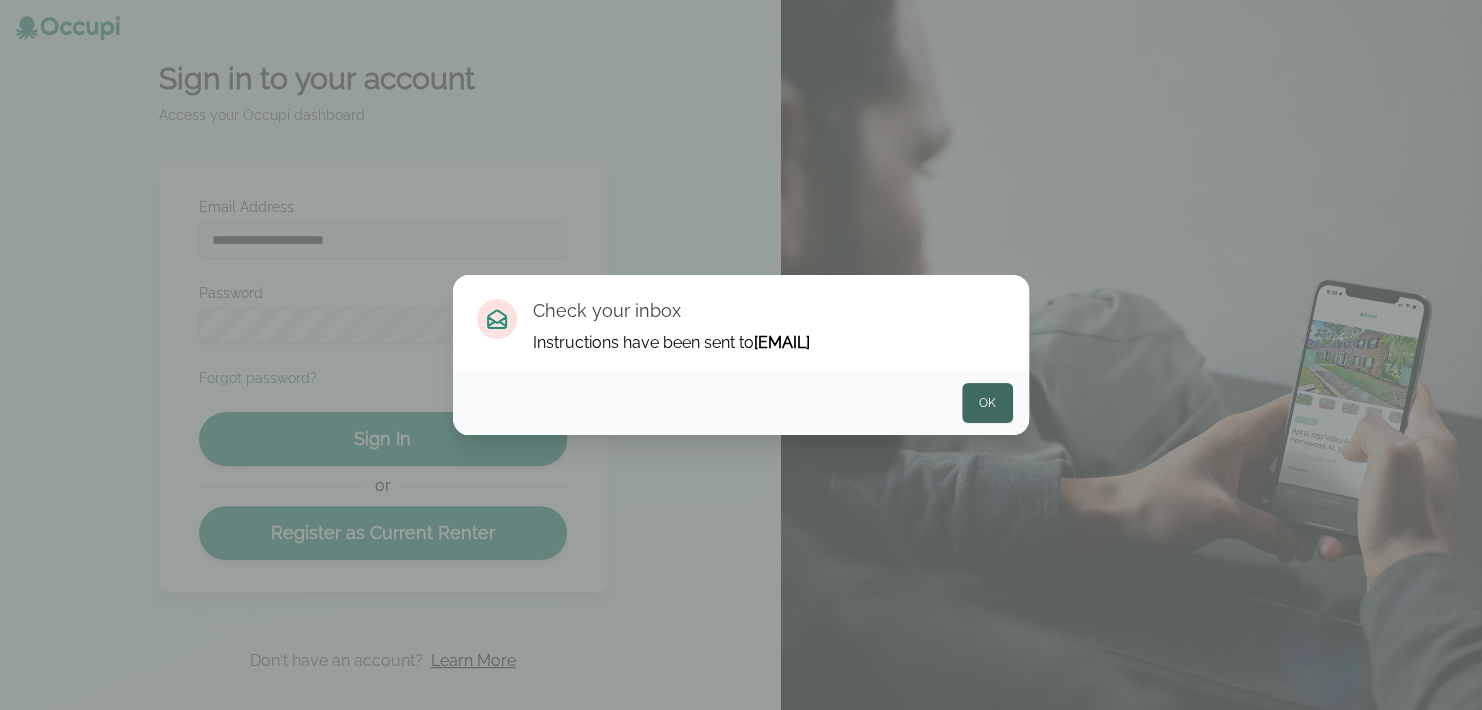 click on "Ok" at bounding box center [987, 403] 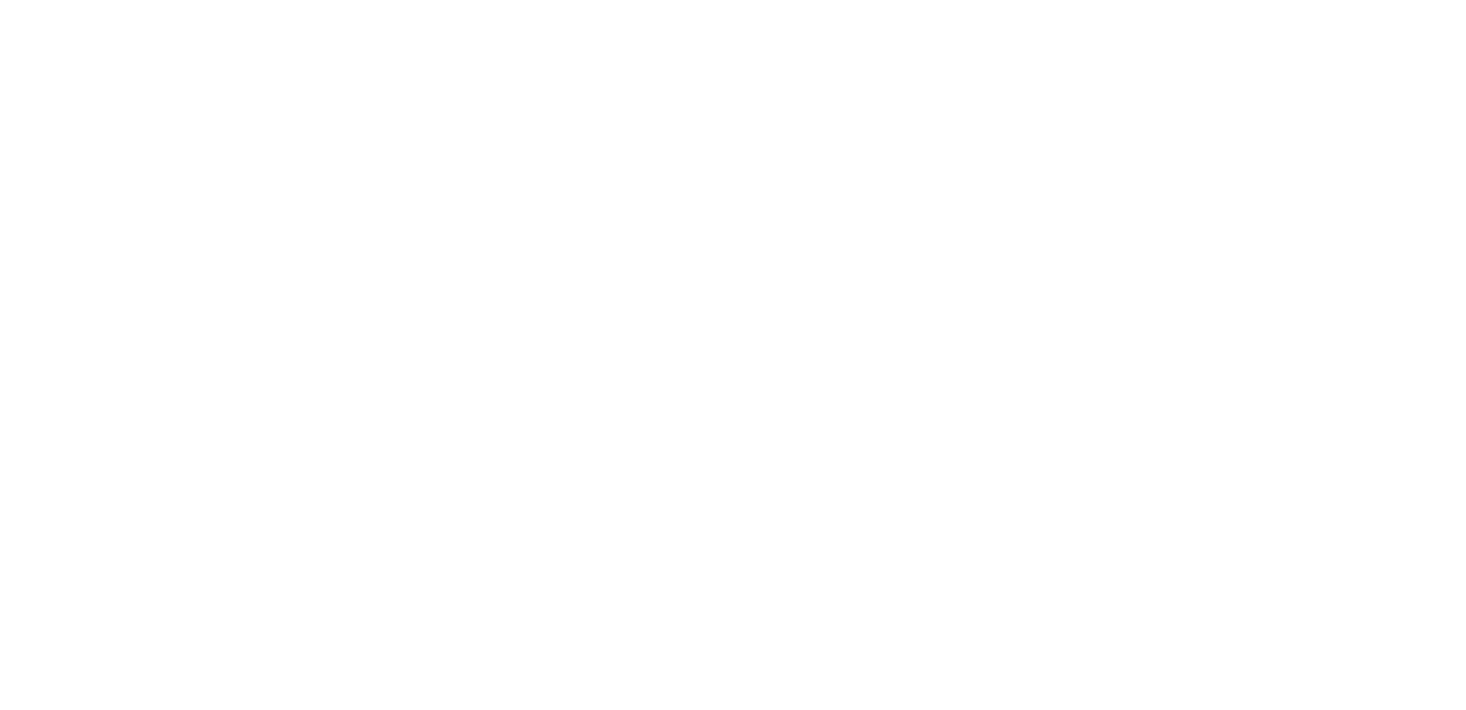 scroll, scrollTop: 0, scrollLeft: 0, axis: both 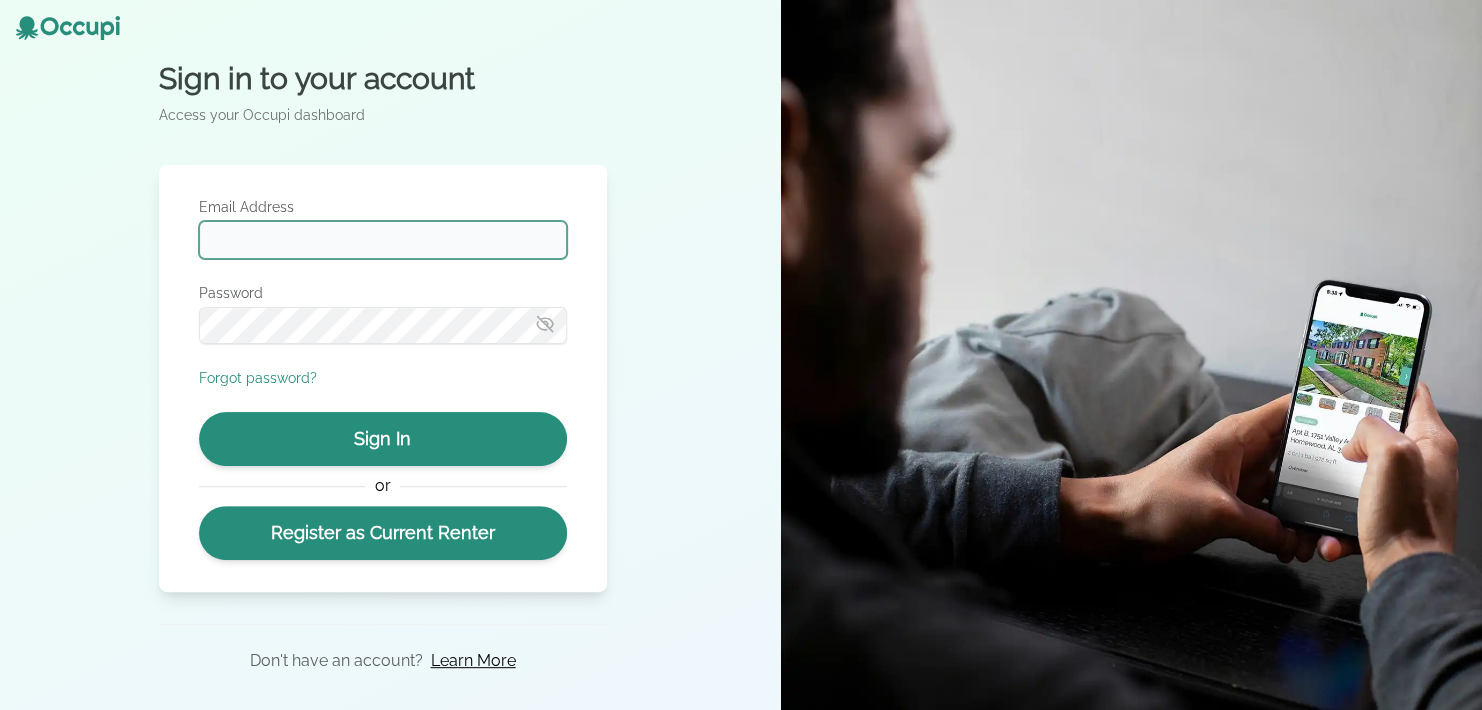 type on "**********" 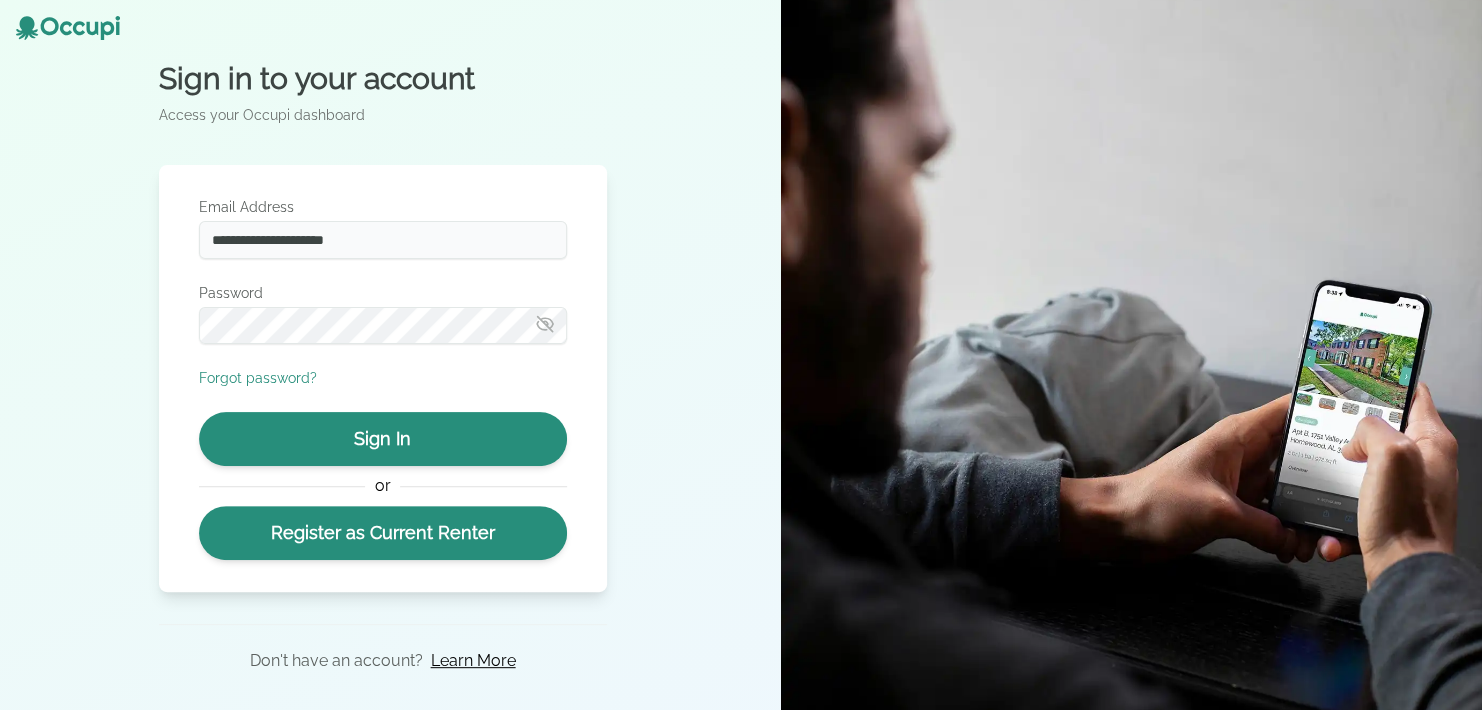 click 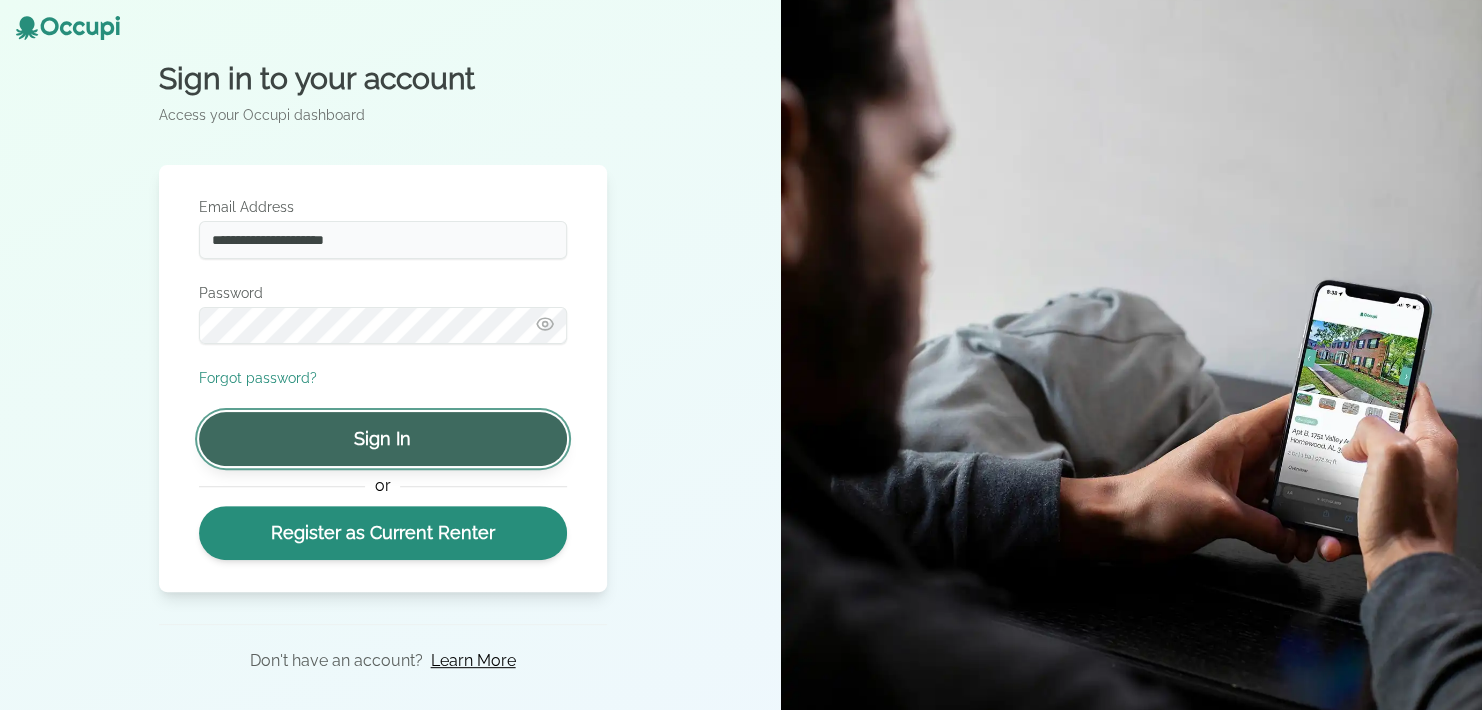 click on "Sign In" at bounding box center (383, 439) 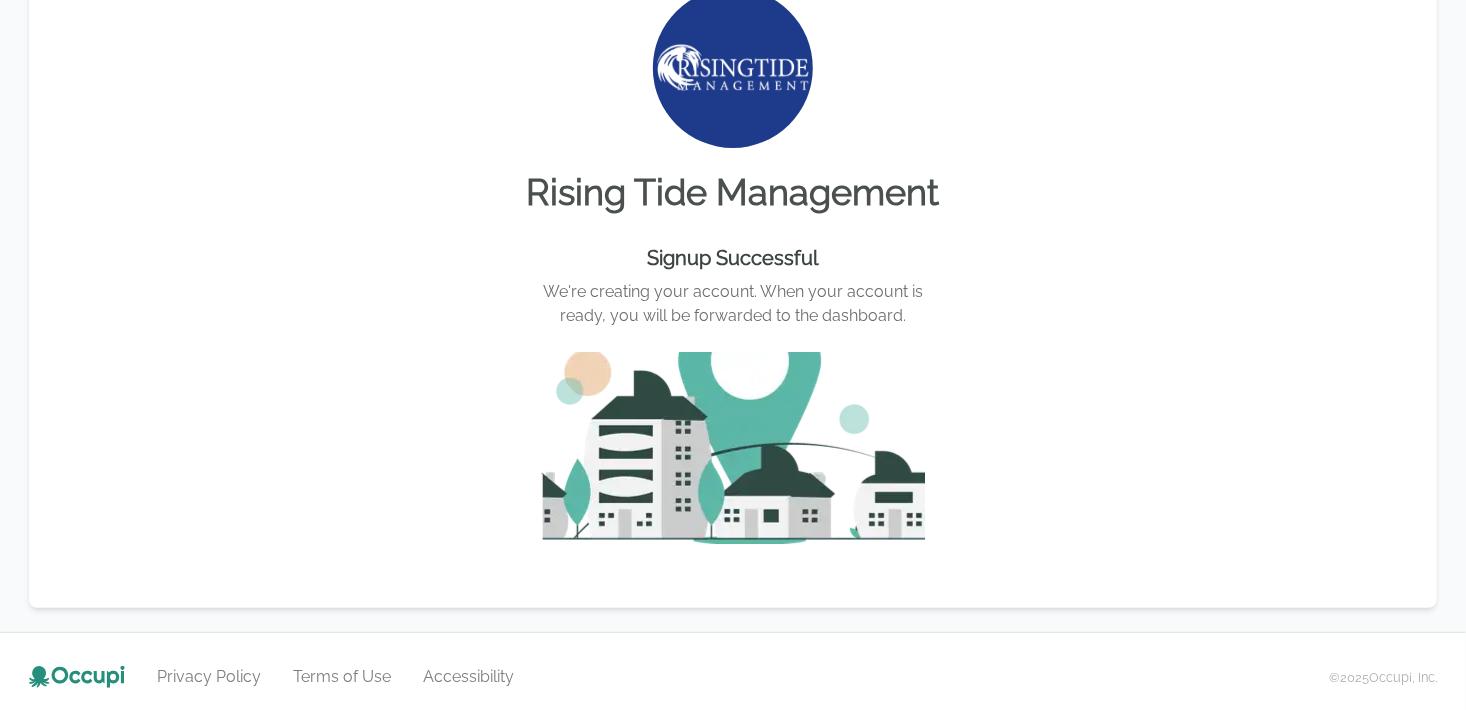 scroll, scrollTop: 176, scrollLeft: 0, axis: vertical 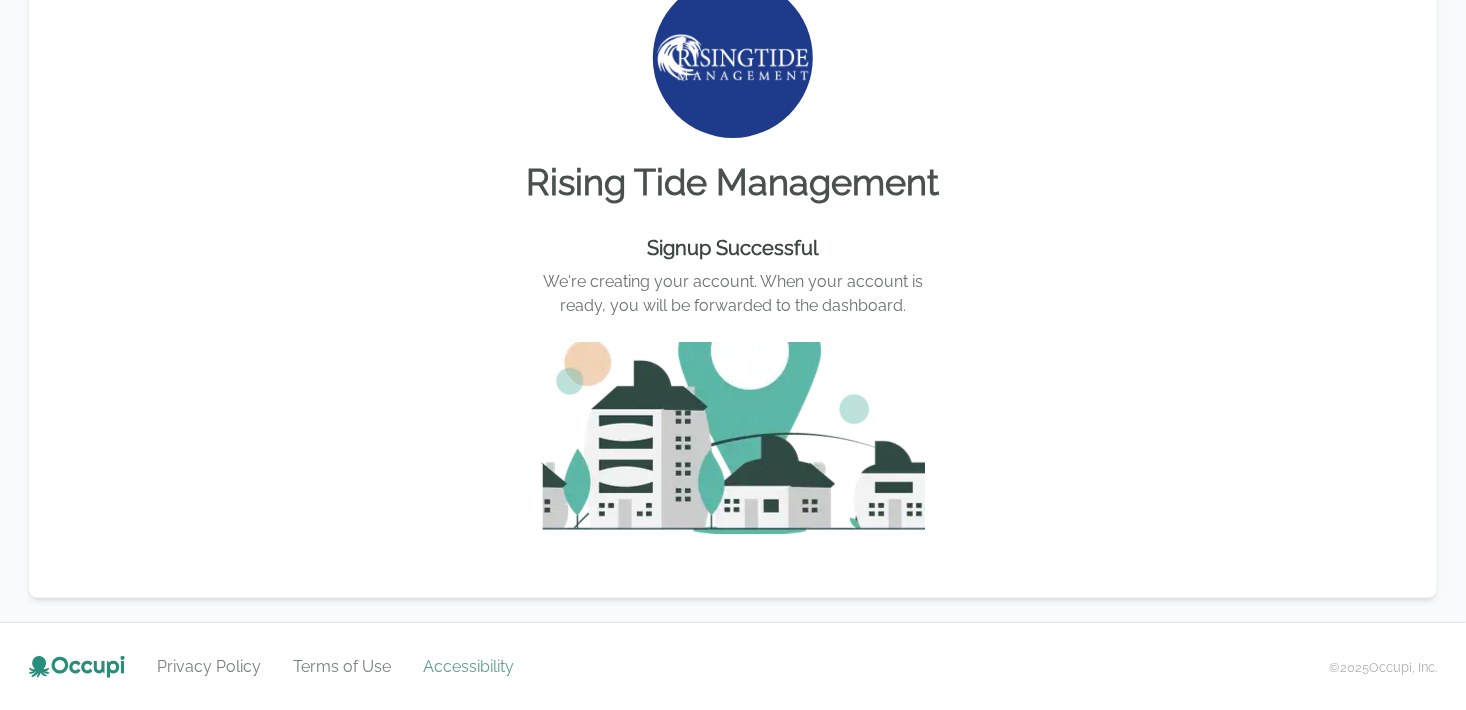 click on "Accessibility" at bounding box center [468, 667] 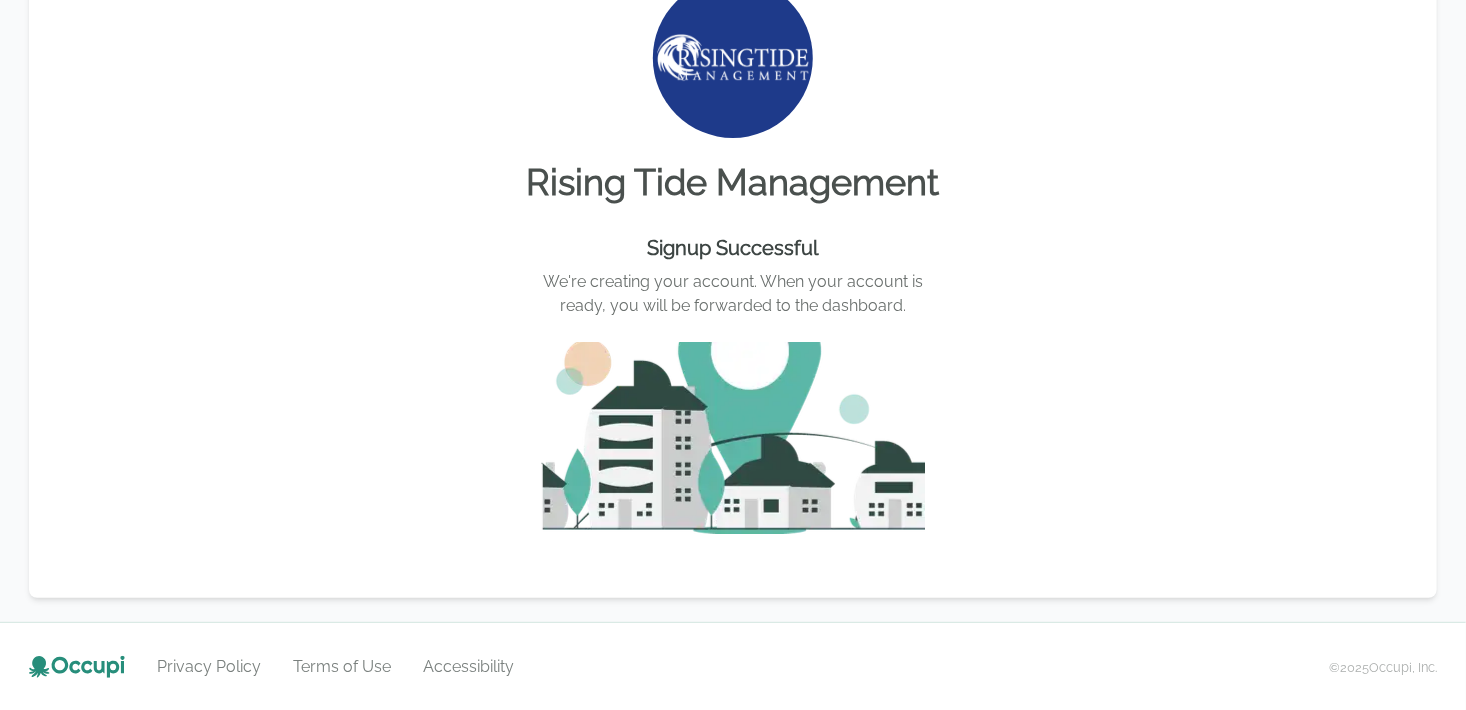 scroll, scrollTop: 0, scrollLeft: 0, axis: both 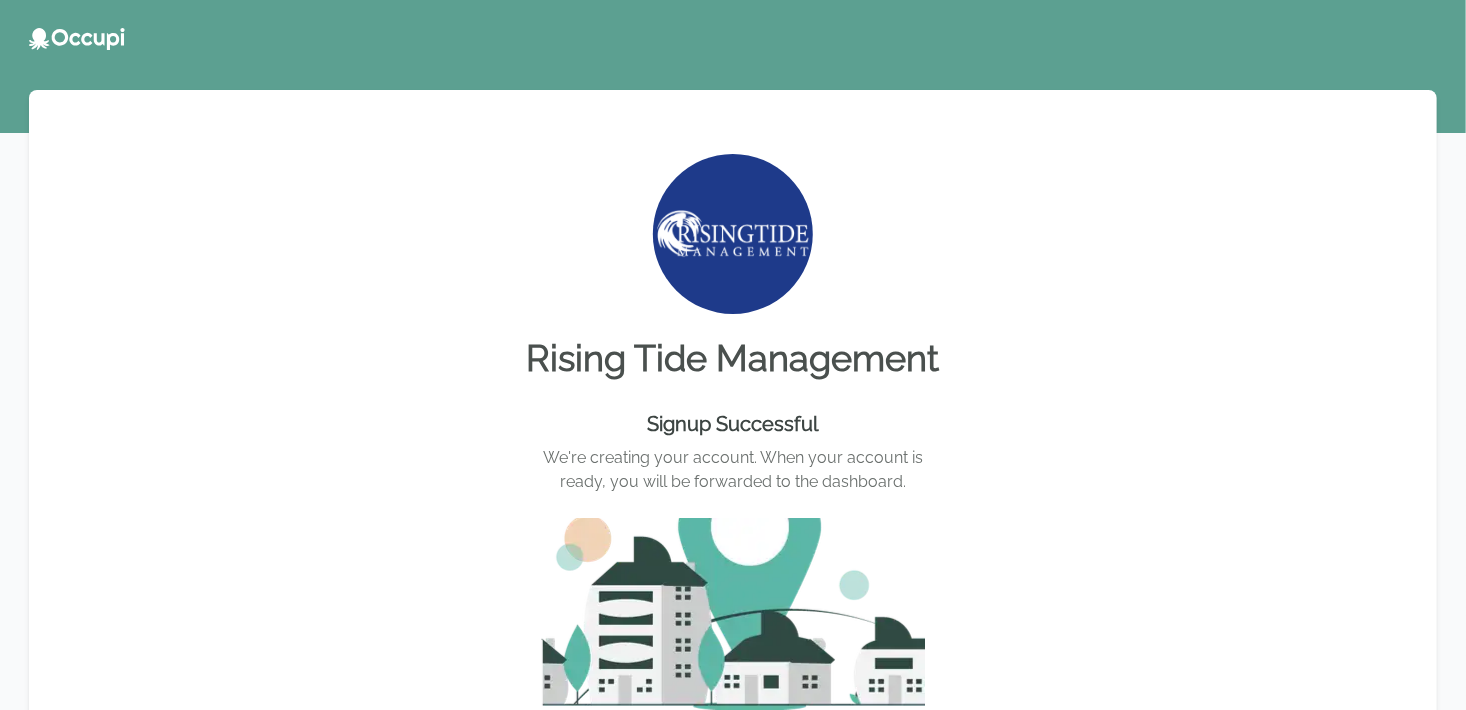 click at bounding box center (733, 39) 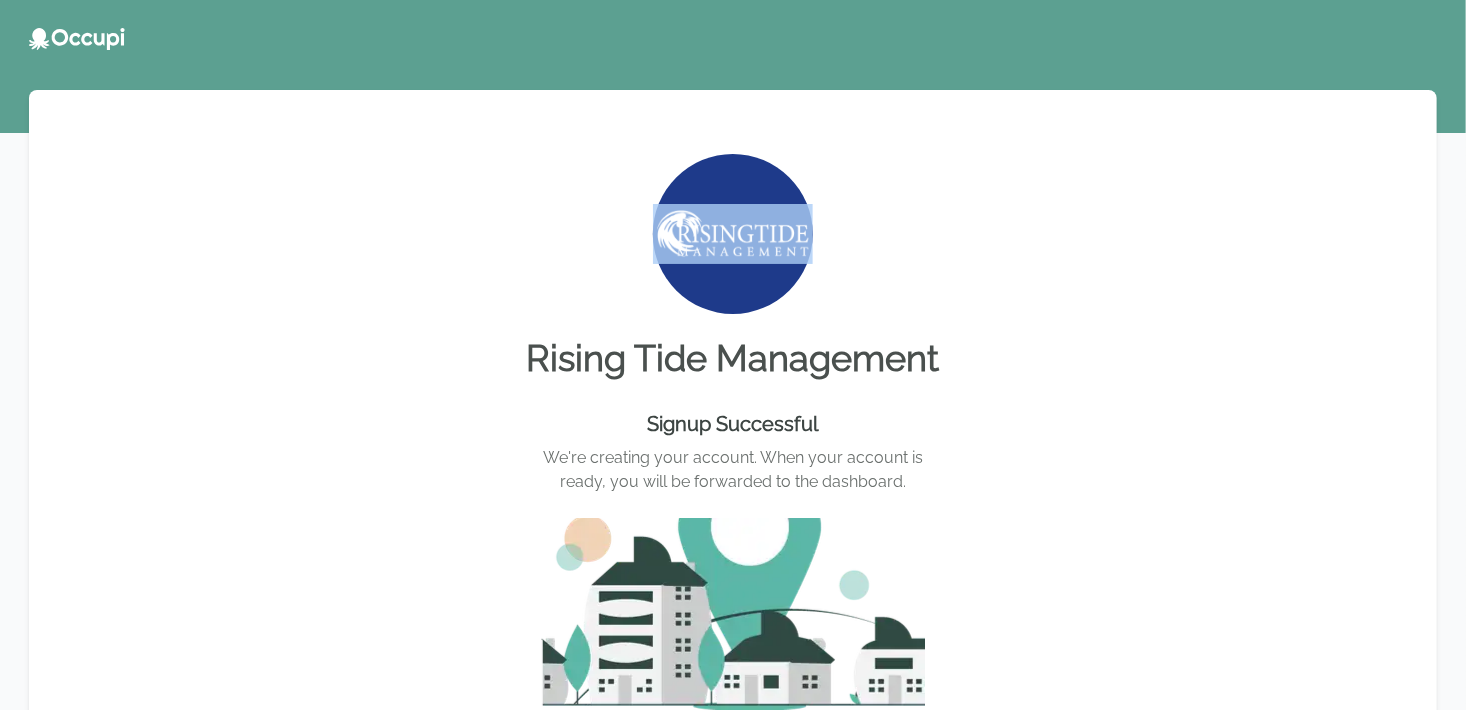 click 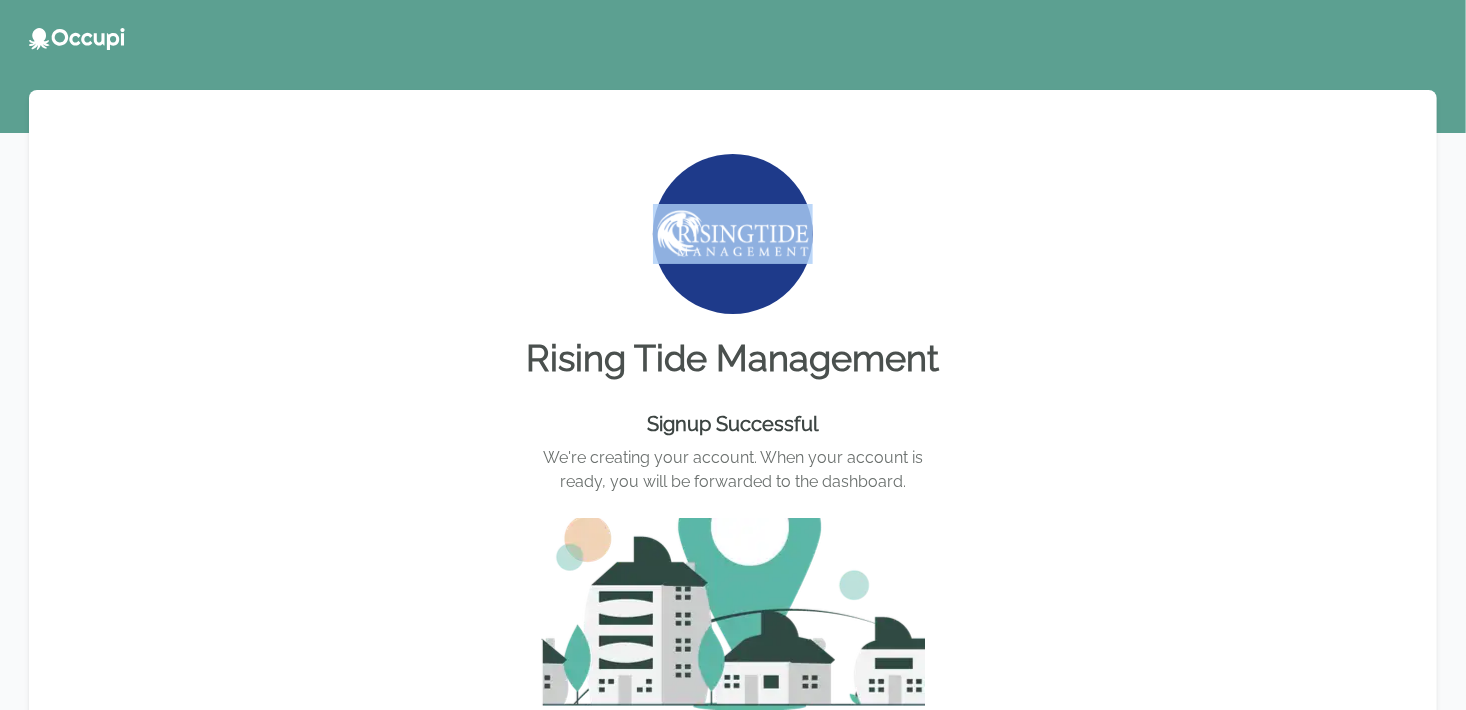 click at bounding box center [733, 234] 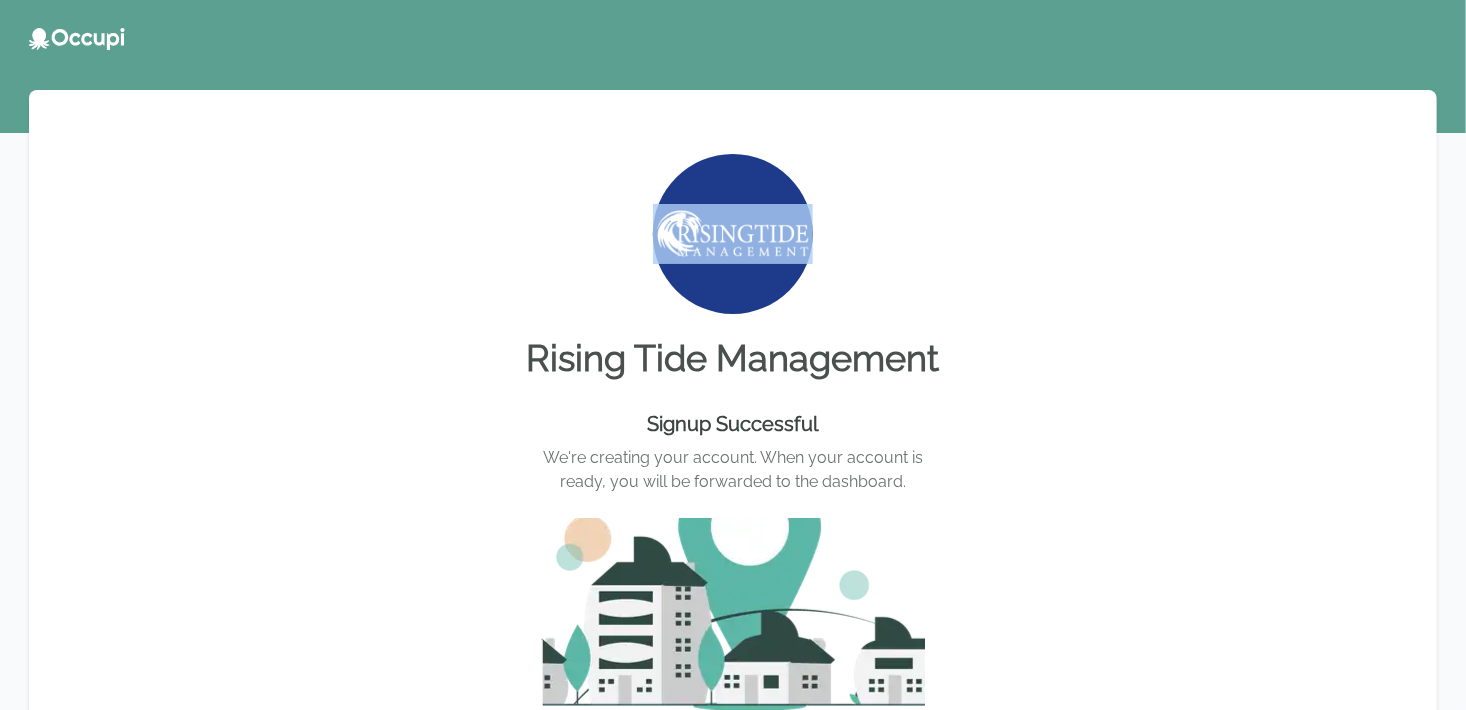 click at bounding box center [733, 614] 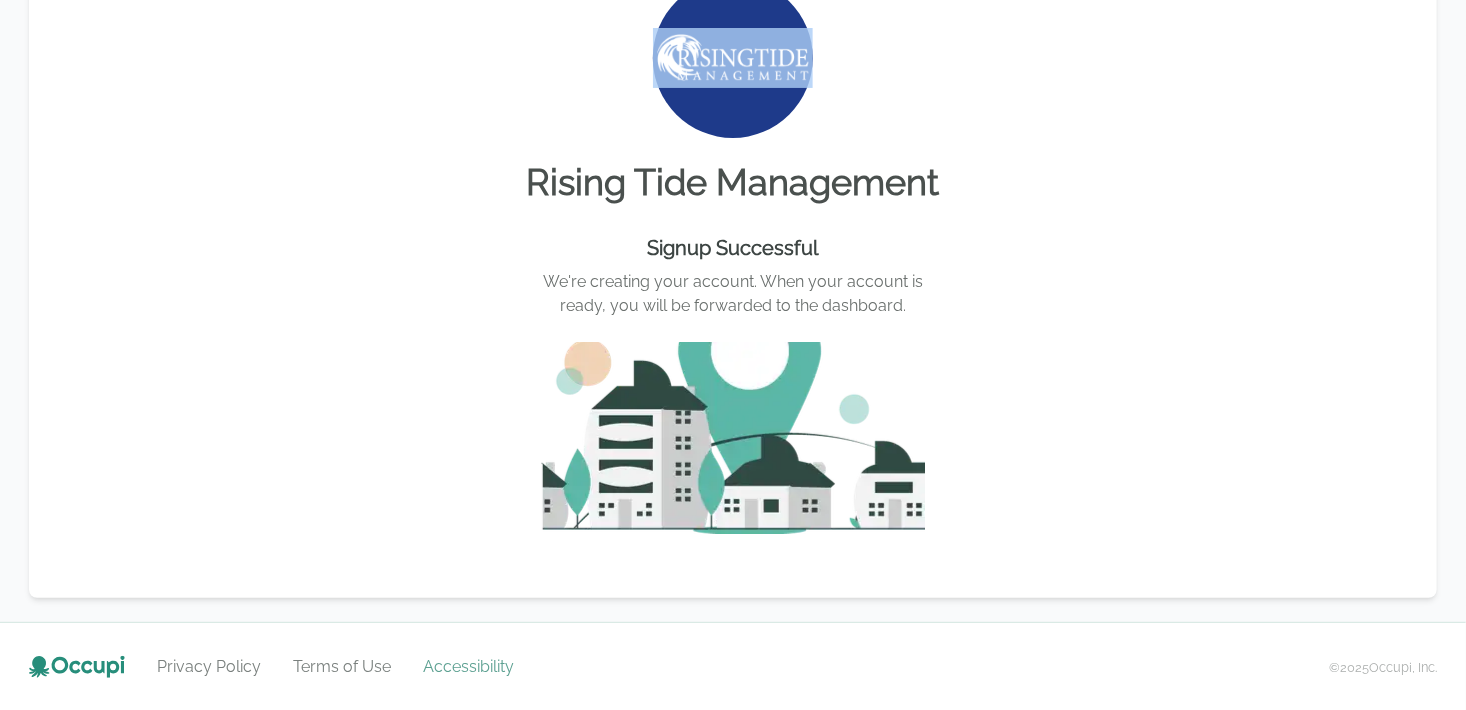 click on "Accessibility" at bounding box center [468, 667] 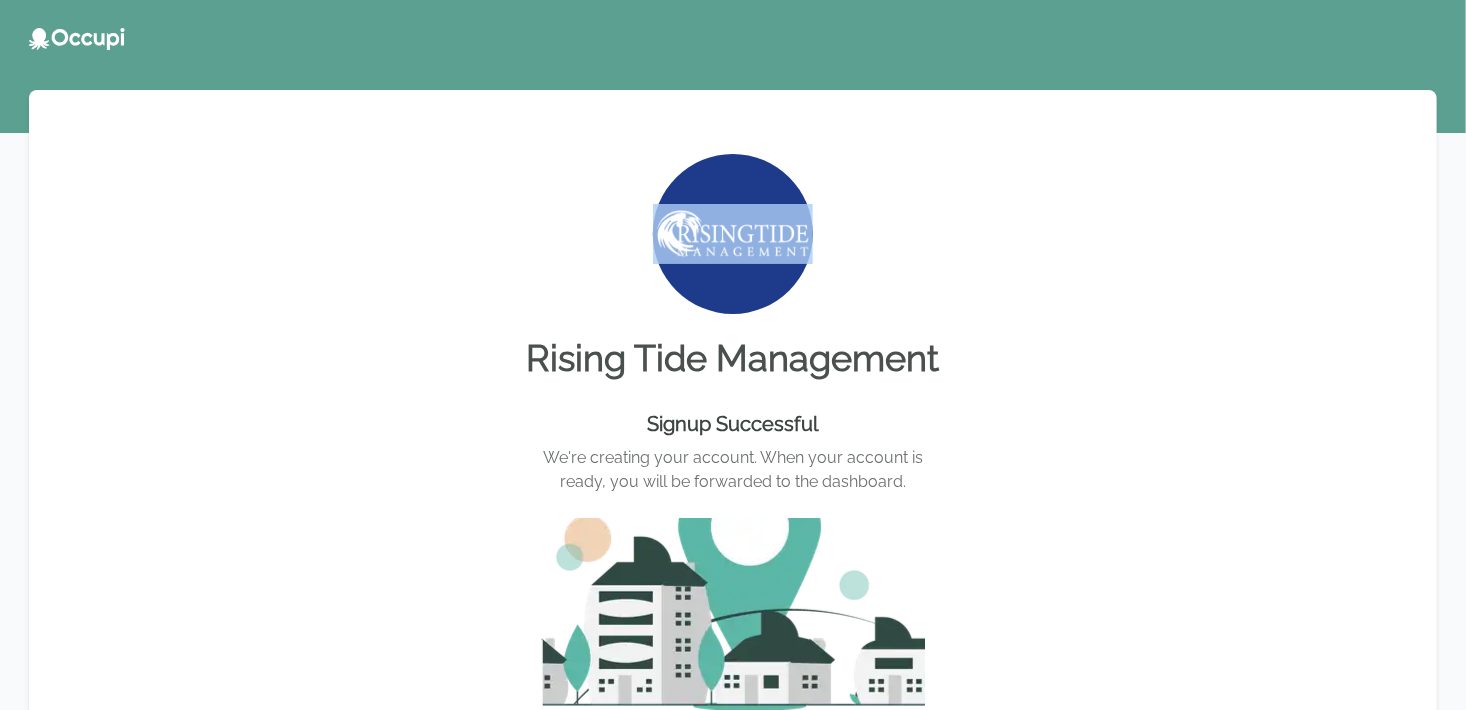 scroll, scrollTop: 176, scrollLeft: 0, axis: vertical 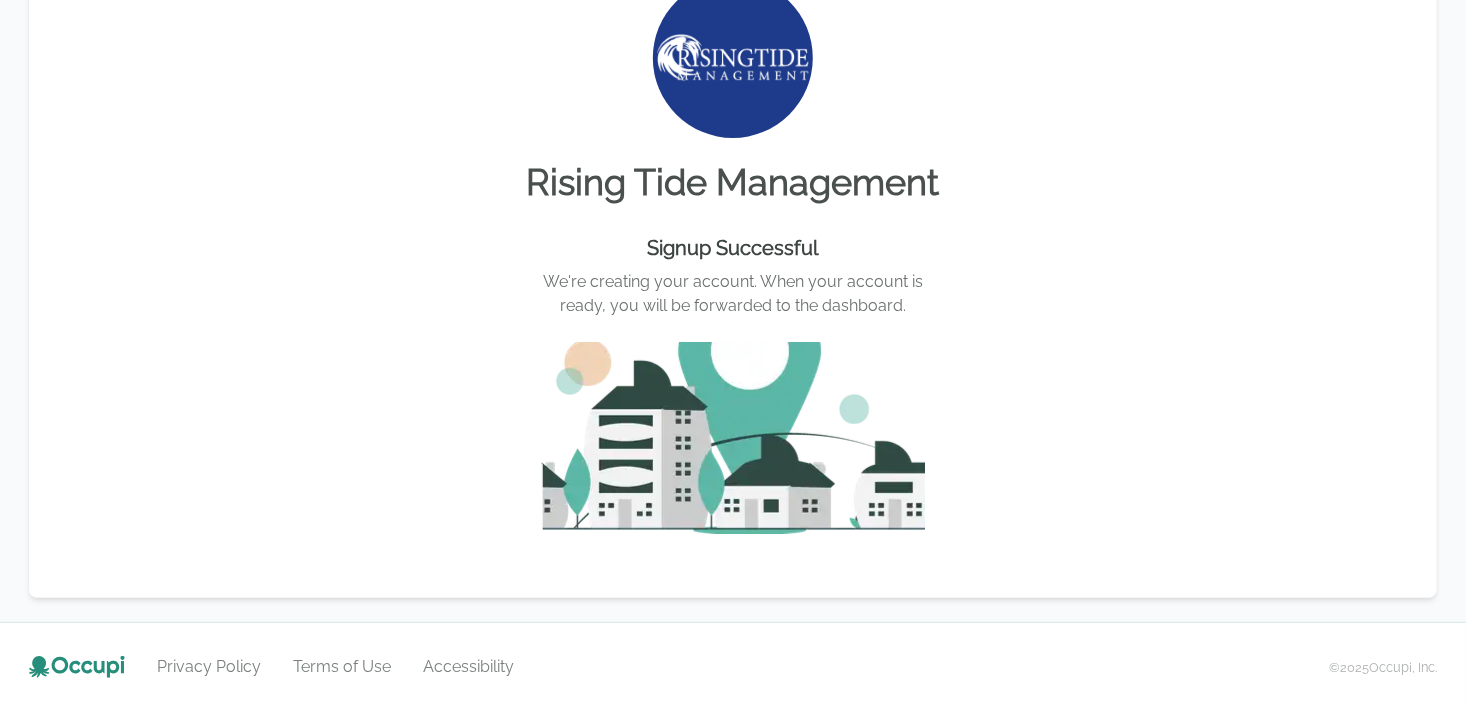 click 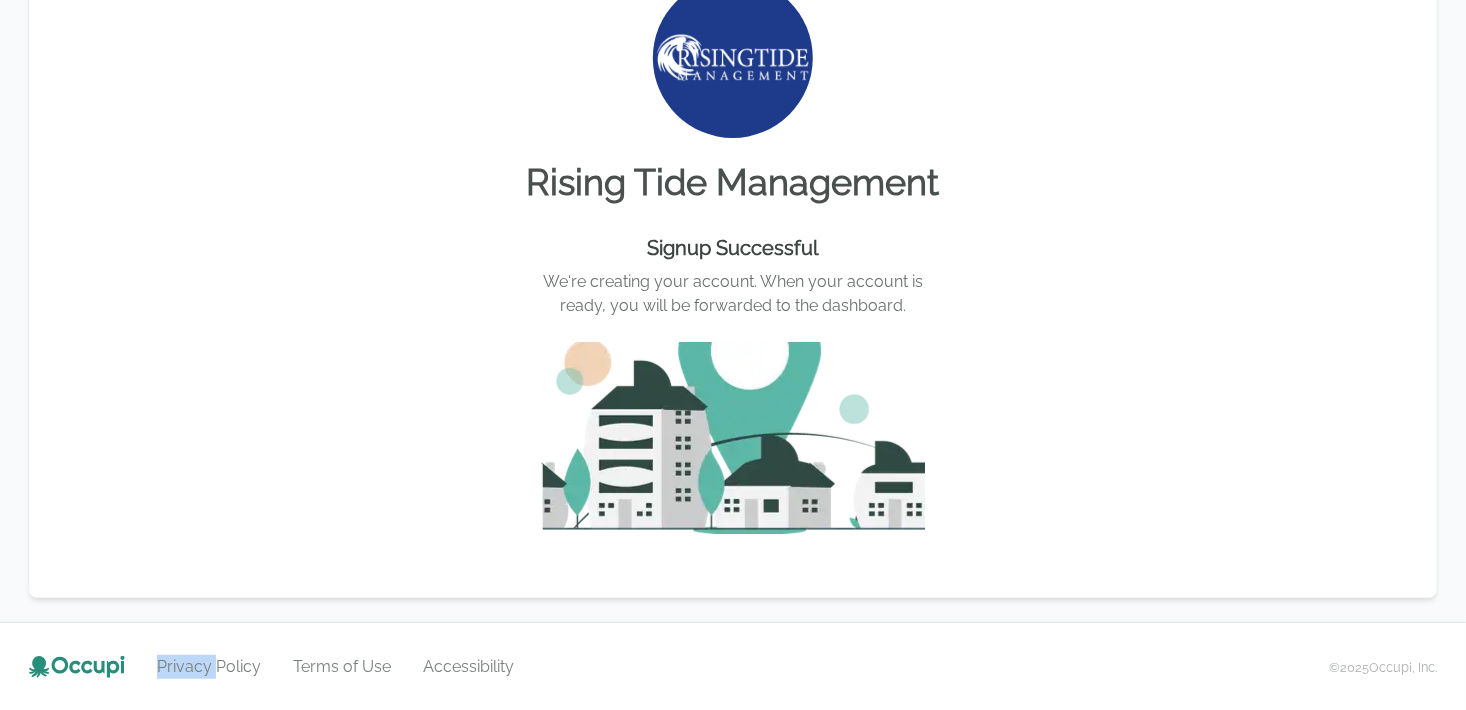 click 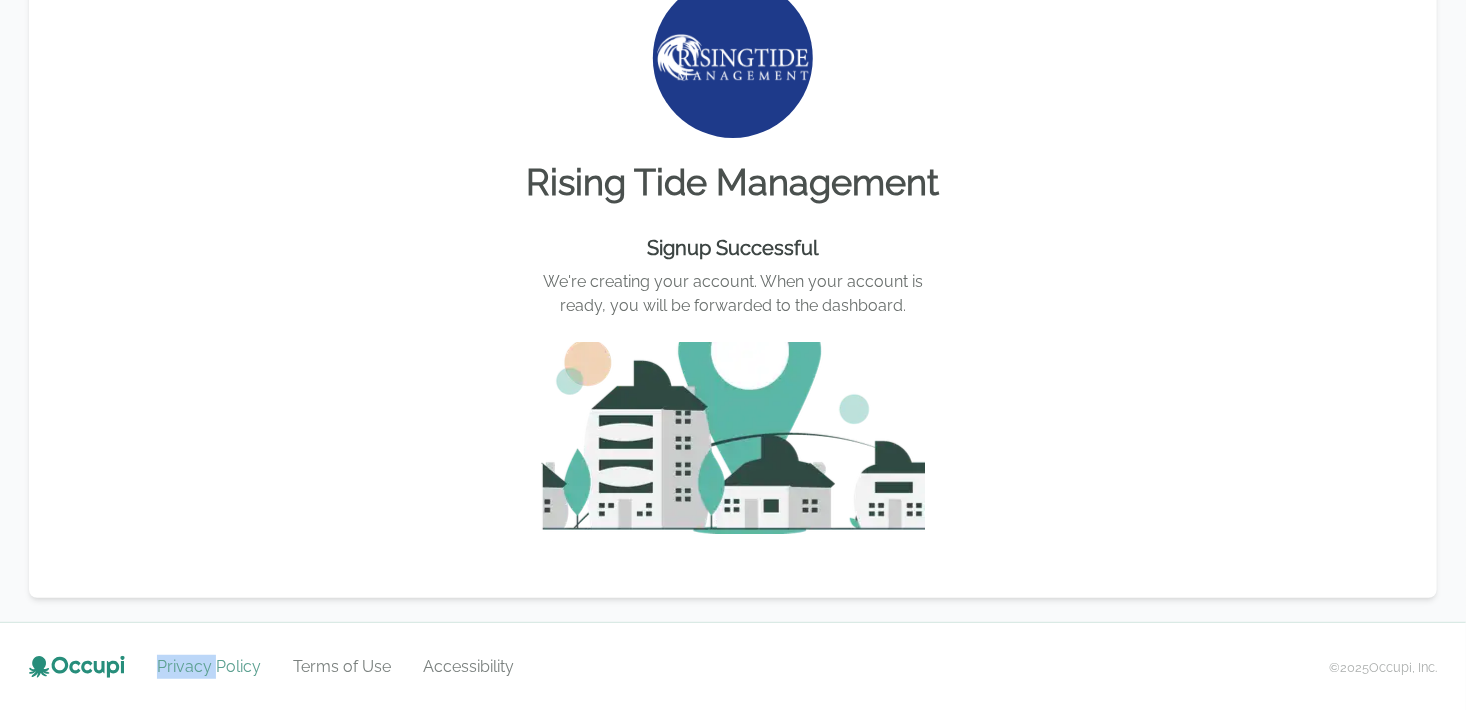 drag, startPoint x: 94, startPoint y: 668, endPoint x: 243, endPoint y: 669, distance: 149.00336 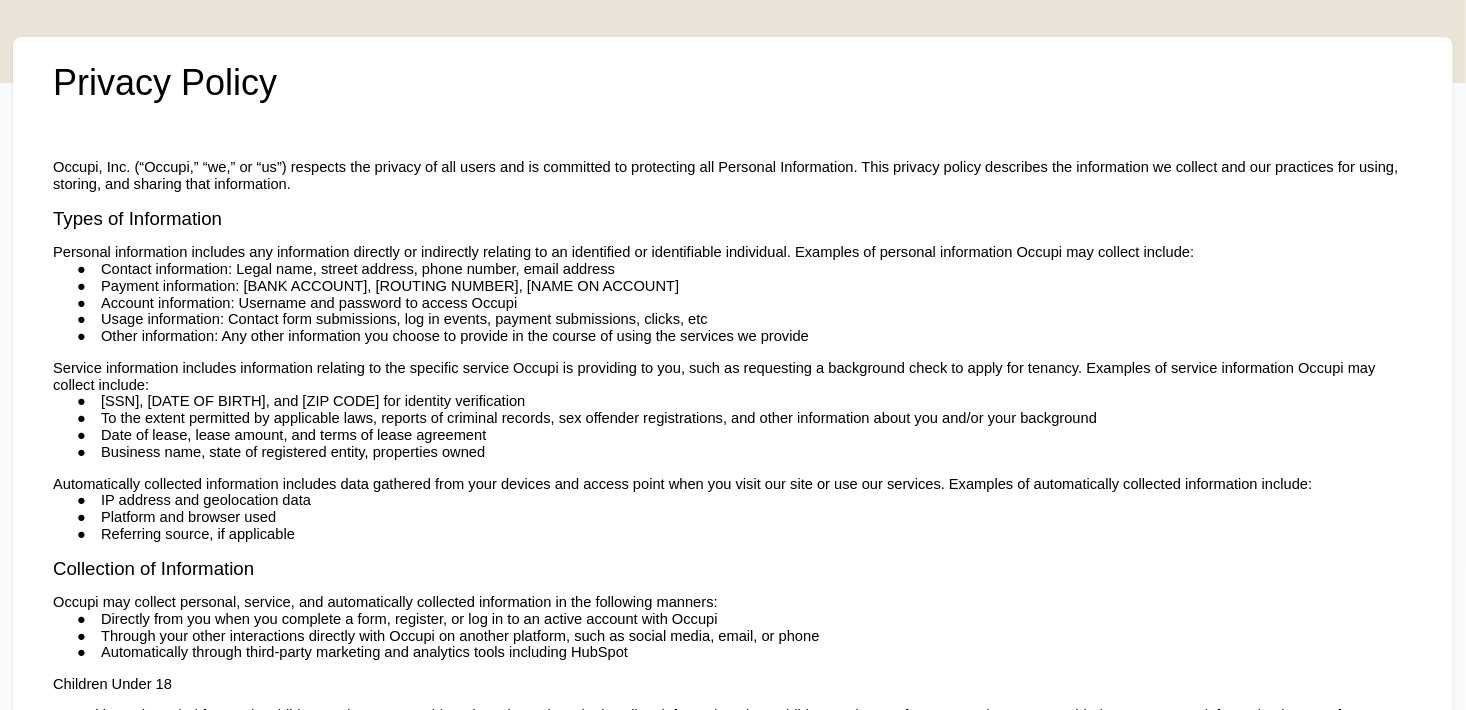 scroll, scrollTop: 0, scrollLeft: 0, axis: both 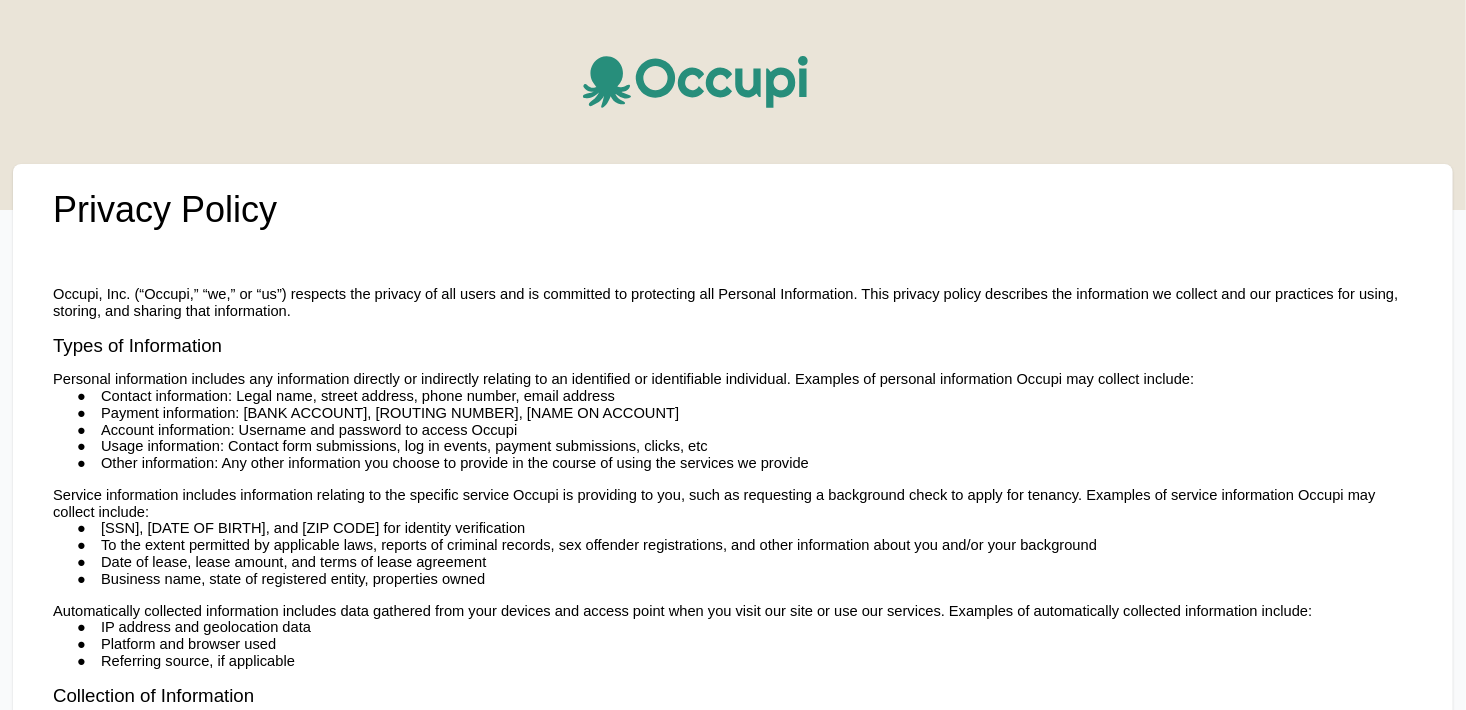 click on "Privacy Policy Occupi, Inc. (“Occupi,” “we,” or “us”) respects the privacy of all users and is committed to protecting all Personal Information. This privacy policy describes the information we collect and our practices for using, storing, and sharing that information. Types of Information Personal information includes any information directly or indirectly relating to an identified or identifiable individual. Examples of personal information Occupi may collect include: Contact information: [LEGAL NAME], [ADDRESS], [PHONE NUMBER], [EMAIL ADDRESS] Payment information: [BANK ACCOUNT], [ROUTING NUMBER], [NAME ON ACCOUNT] Account information: Username and password to access Occupi Usage information: Contact form submissions, log in events, payment submissions, clicks, etc Other information: Any other information you choose to provide in the course of using the services we provide [SSN], [DATE OF BIRTH], and [ZIP CODE] for identity verification IP address and geolocation data Children Under 18" at bounding box center [733, 982] 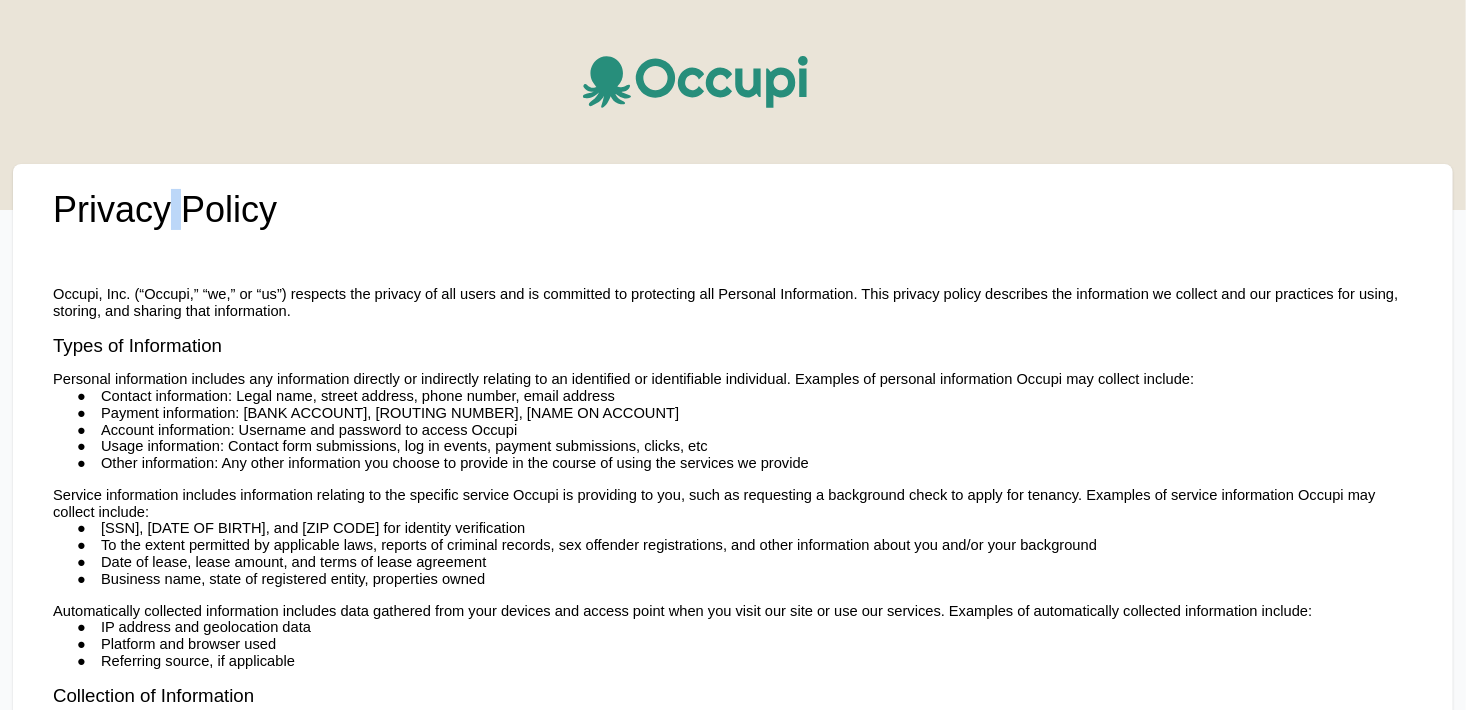click on "Privacy Policy Occupi, Inc. (“Occupi,” “we,” or “us”) respects the privacy of all users and is committed to protecting all Personal Information. This privacy policy describes the information we collect and our practices for using, storing, and sharing that information. Types of Information Personal information includes any information directly or indirectly relating to an identified or identifiable individual. Examples of personal information Occupi may collect include: Contact information: [LEGAL NAME], [ADDRESS], [PHONE NUMBER], [EMAIL ADDRESS] Payment information: [BANK ACCOUNT], [ROUTING NUMBER], [NAME ON ACCOUNT] Account information: Username and password to access Occupi Usage information: Contact form submissions, log in events, payment submissions, clicks, etc Other information: Any other information you choose to provide in the course of using the services we provide [SSN], [DATE OF BIRTH], and [ZIP CODE] for identity verification IP address and geolocation data Children Under 18" at bounding box center (733, 982) 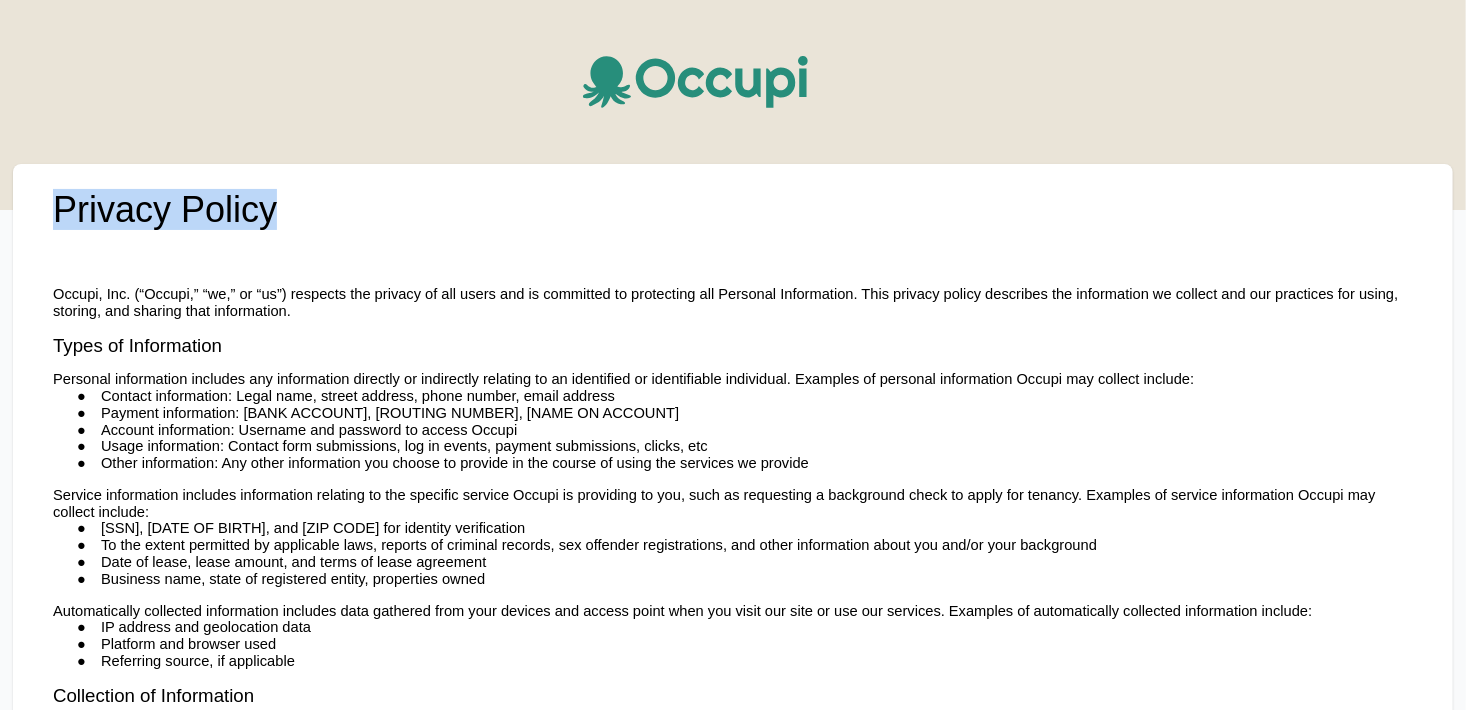 click on "Privacy Policy Occupi, Inc. (“Occupi,” “we,” or “us”) respects the privacy of all users and is committed to protecting all Personal Information. This privacy policy describes the information we collect and our practices for using, storing, and sharing that information. Types of Information Personal information includes any information directly or indirectly relating to an identified or identifiable individual. Examples of personal information Occupi may collect include: Contact information: [LEGAL NAME], [ADDRESS], [PHONE NUMBER], [EMAIL ADDRESS] Payment information: [BANK ACCOUNT], [ROUTING NUMBER], [NAME ON ACCOUNT] Account information: Username and password to access Occupi Usage information: Contact form submissions, log in events, payment submissions, clicks, etc Other information: Any other information you choose to provide in the course of using the services we provide [SSN], [DATE OF BIRTH], and [ZIP CODE] for identity verification IP address and geolocation data Children Under 18" at bounding box center [733, 982] 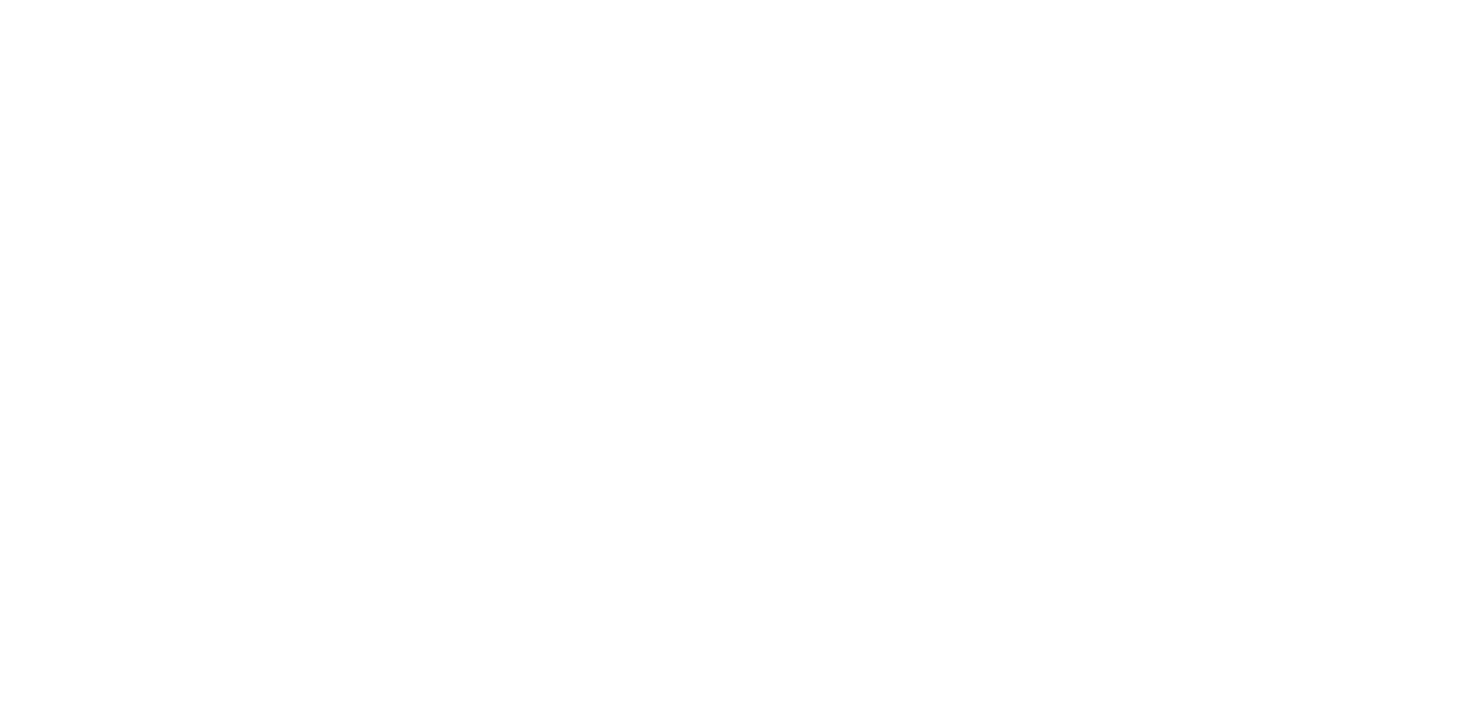 scroll, scrollTop: 176, scrollLeft: 0, axis: vertical 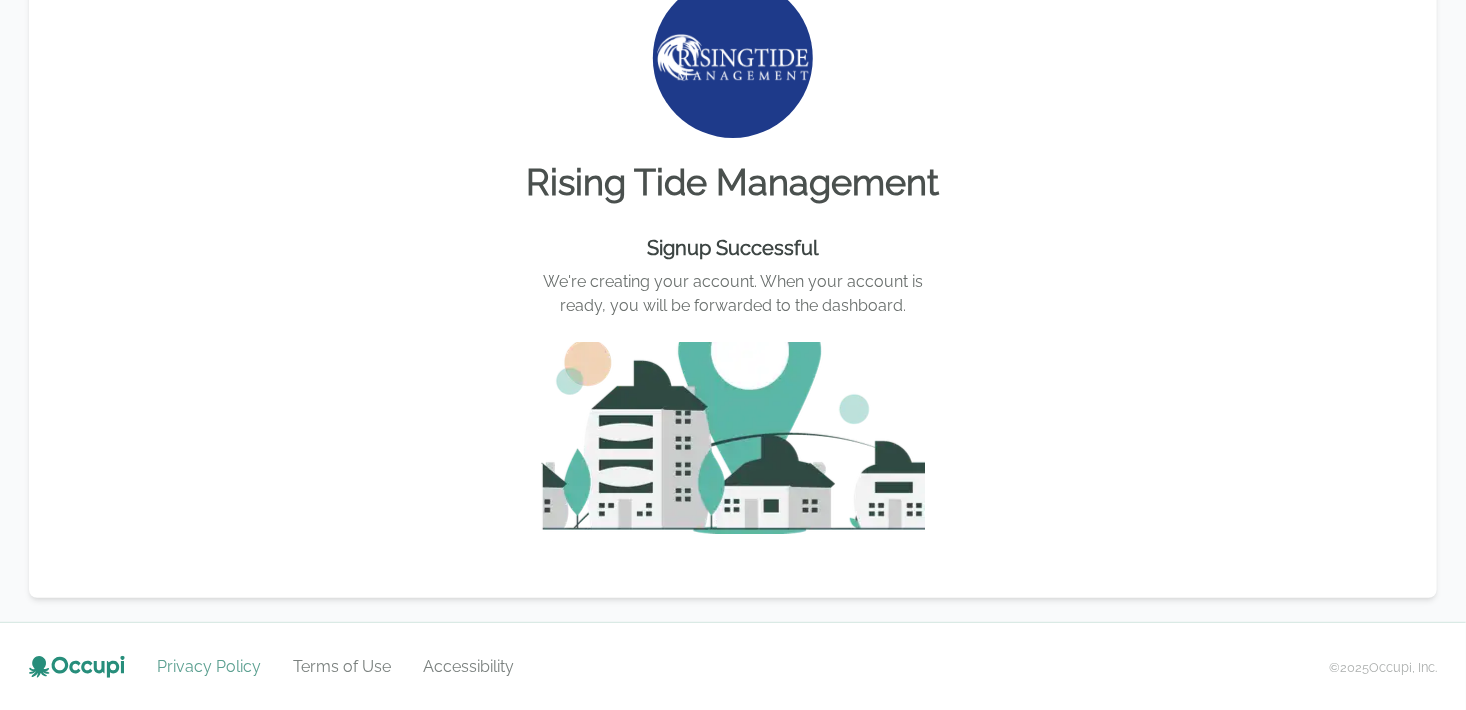 click on "Privacy Policy" at bounding box center (209, 667) 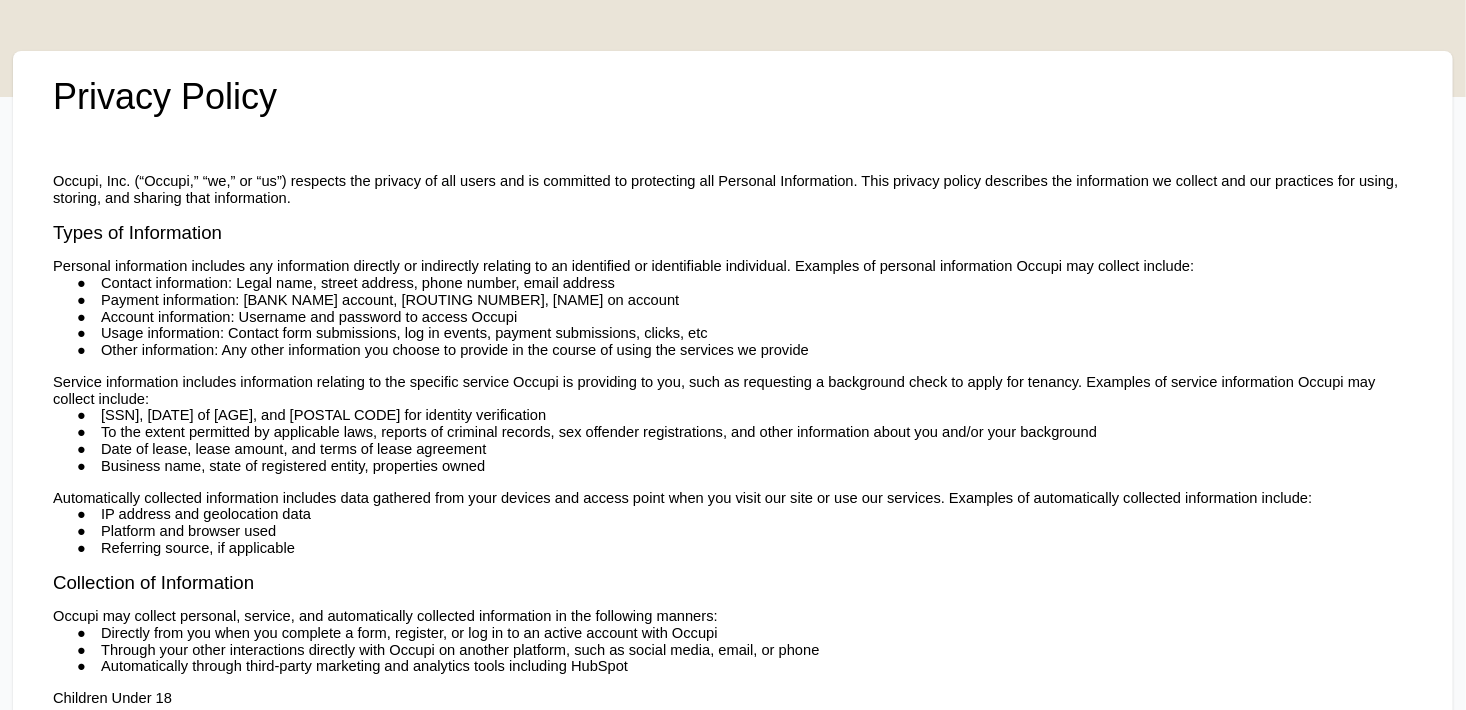scroll, scrollTop: 79, scrollLeft: 0, axis: vertical 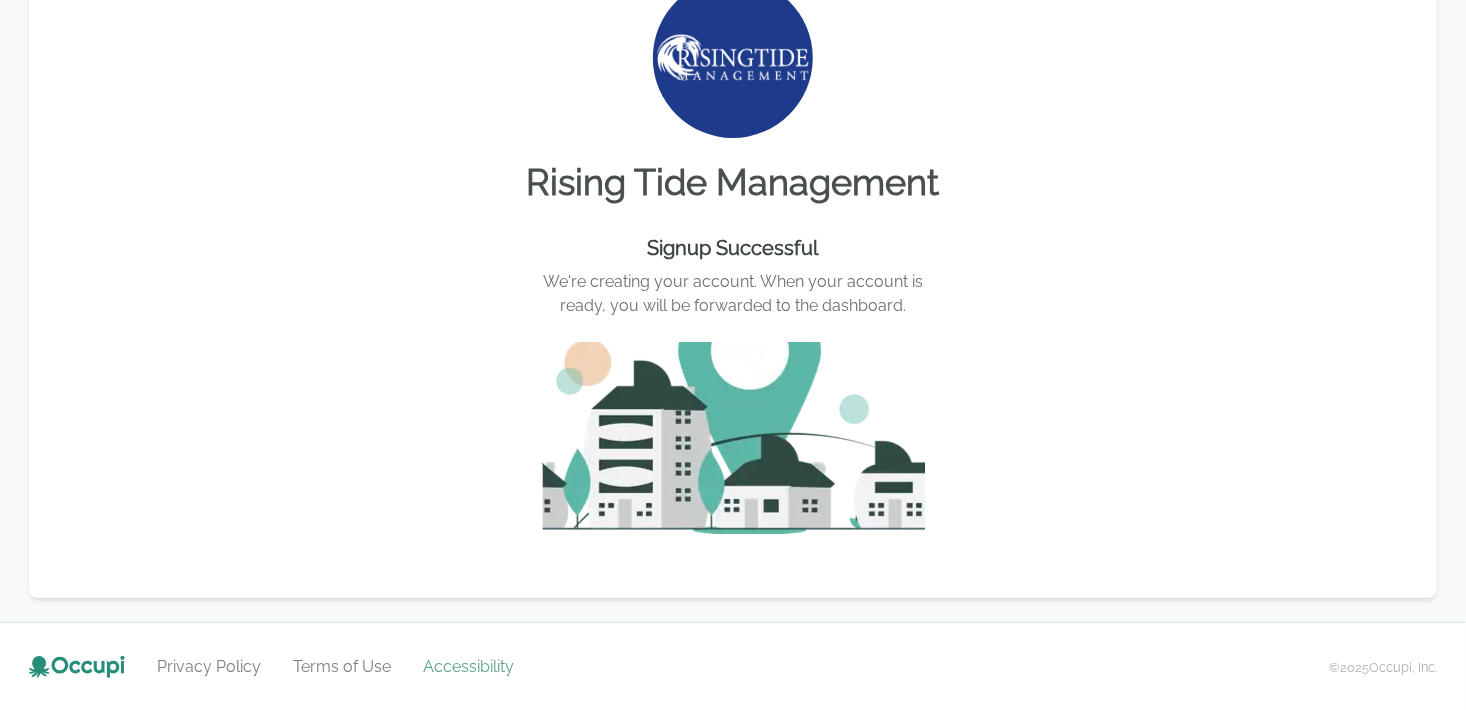 click on "Accessibility" at bounding box center (468, 667) 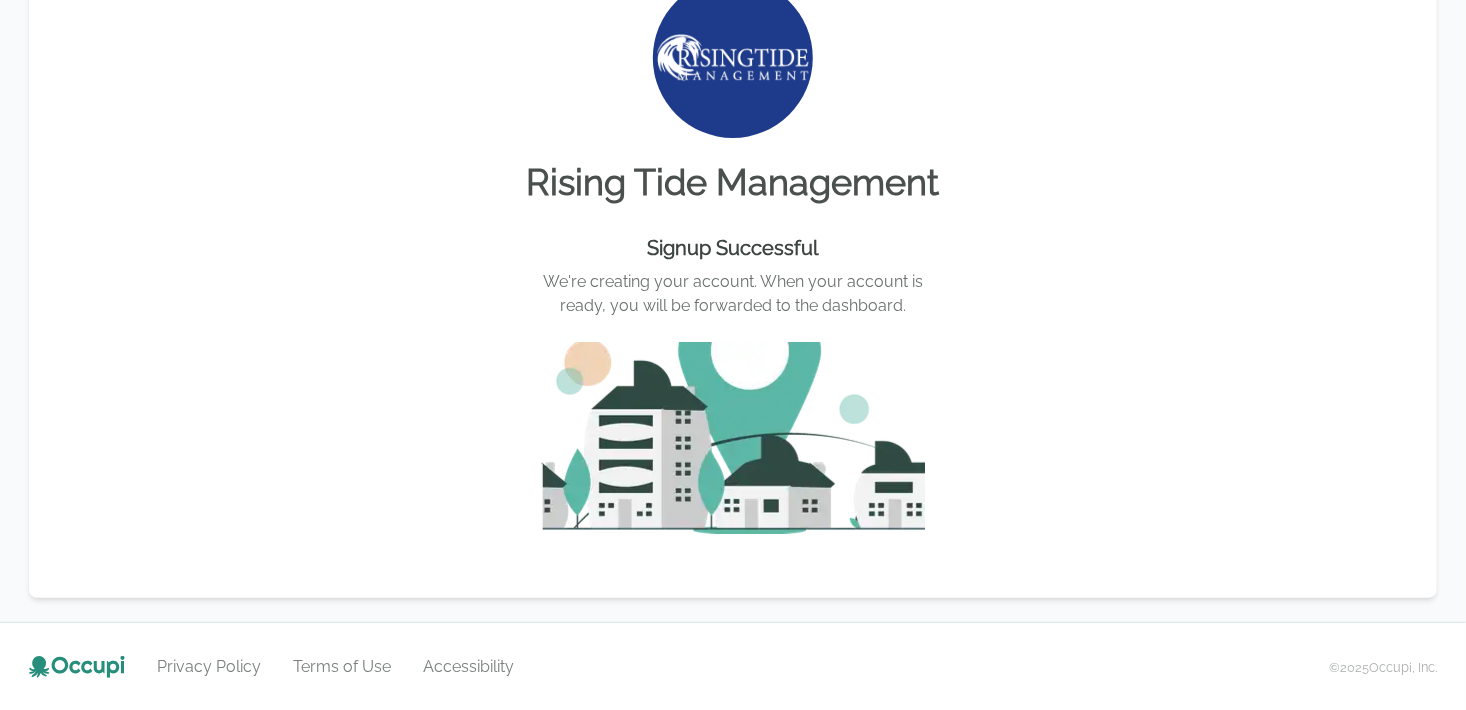 scroll, scrollTop: 0, scrollLeft: 0, axis: both 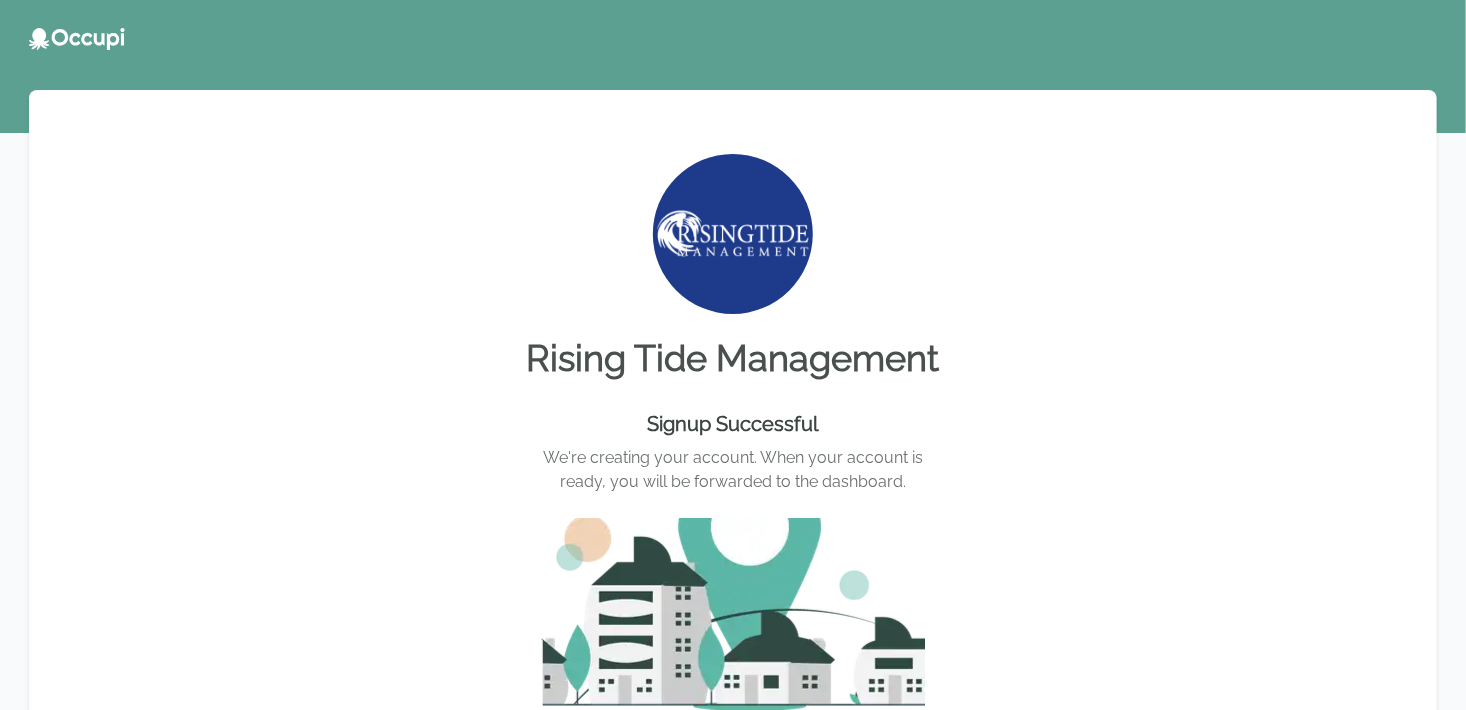 click on "Signup Successful We're creating your account. When your account is ready, you will be forwarded to the dashboard." at bounding box center (733, 556) 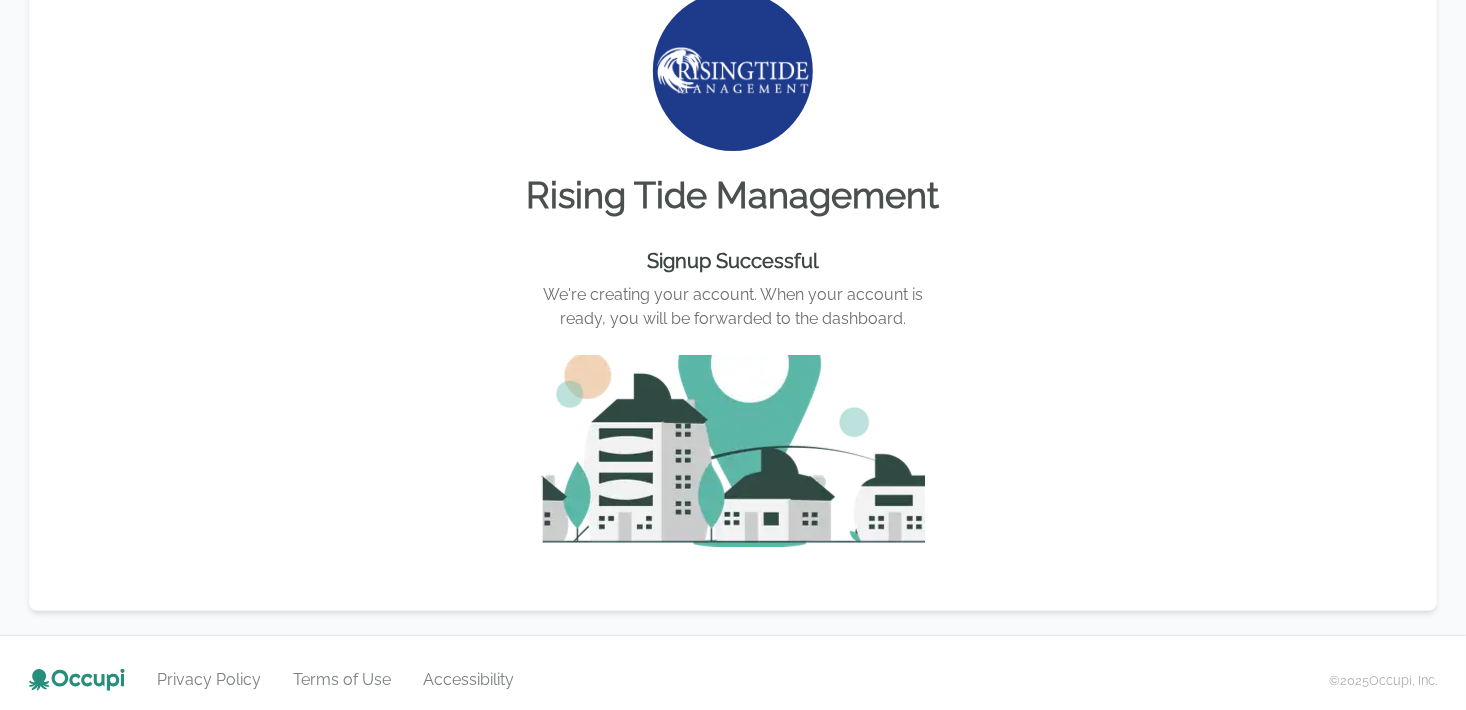 scroll, scrollTop: 176, scrollLeft: 0, axis: vertical 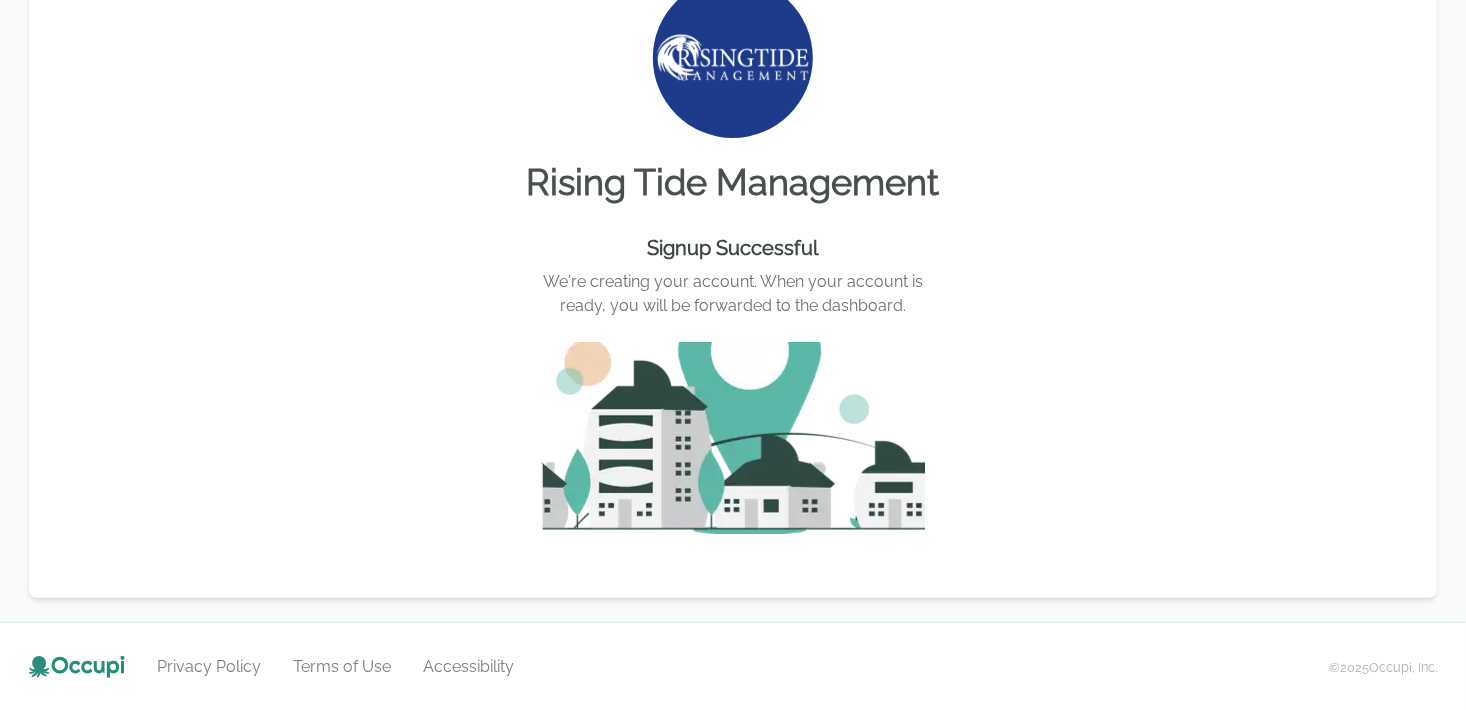 click 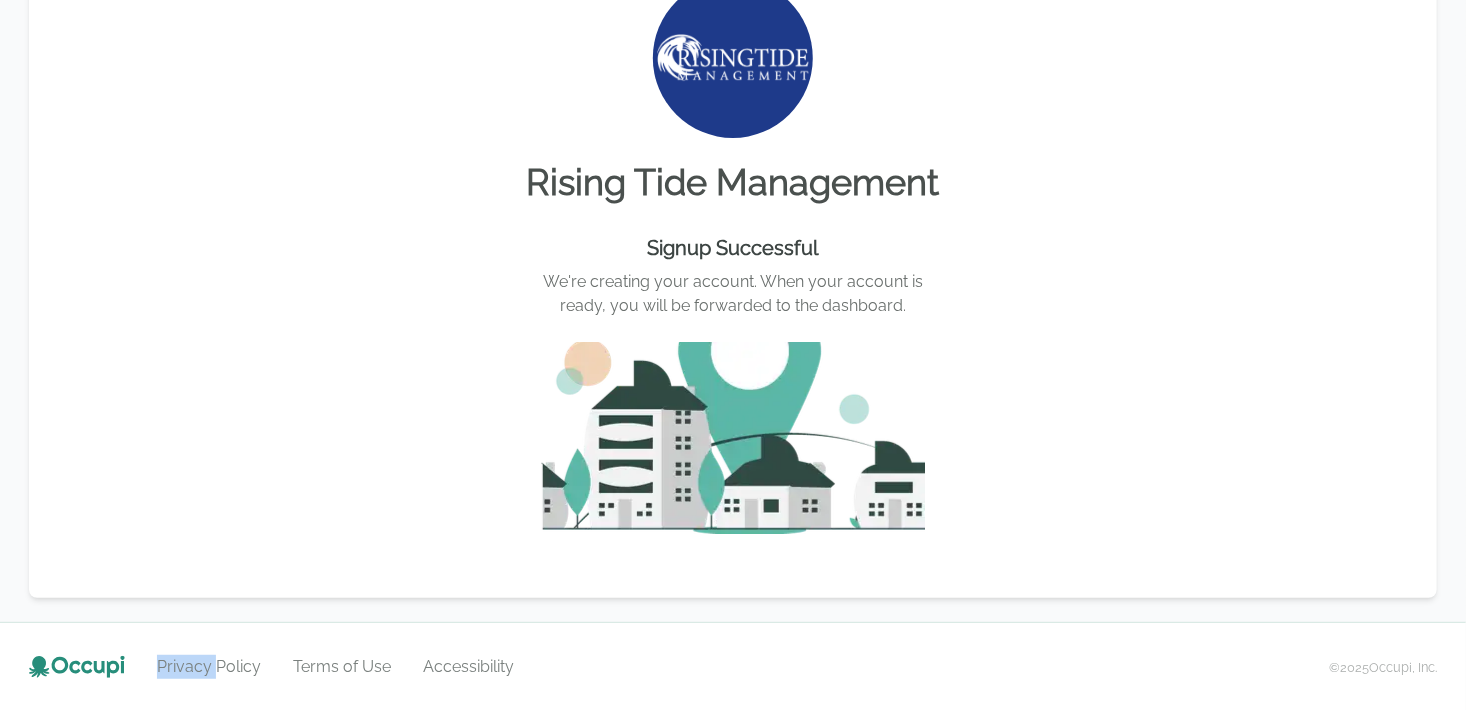 click 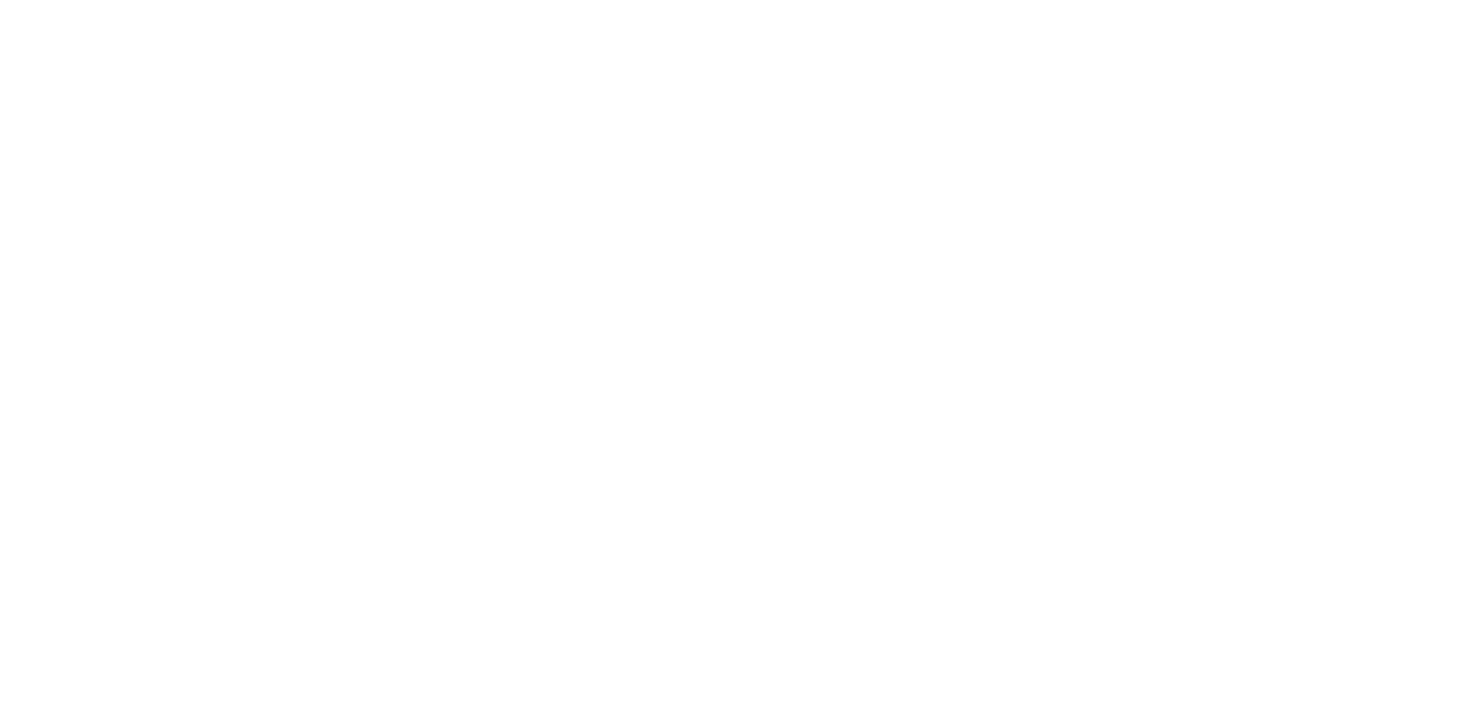 scroll, scrollTop: 0, scrollLeft: 0, axis: both 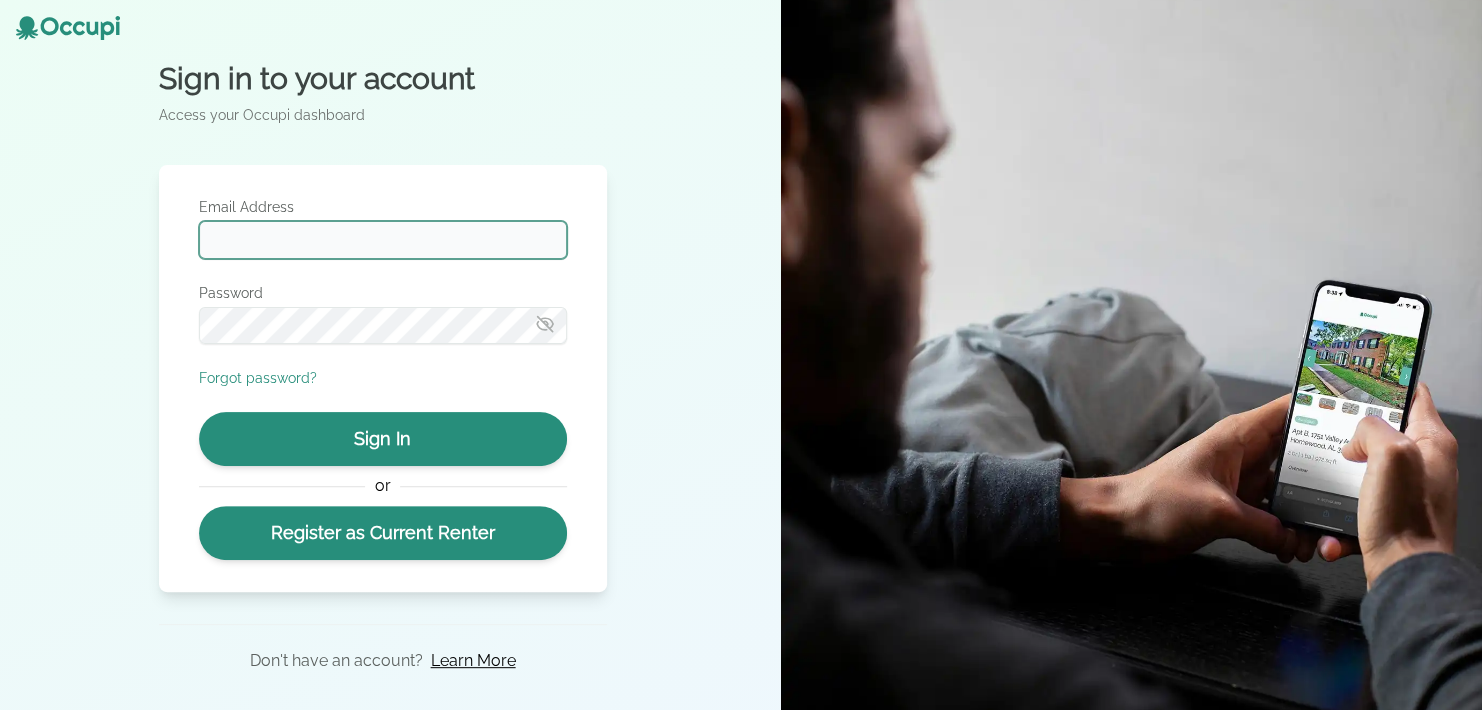 type on "**********" 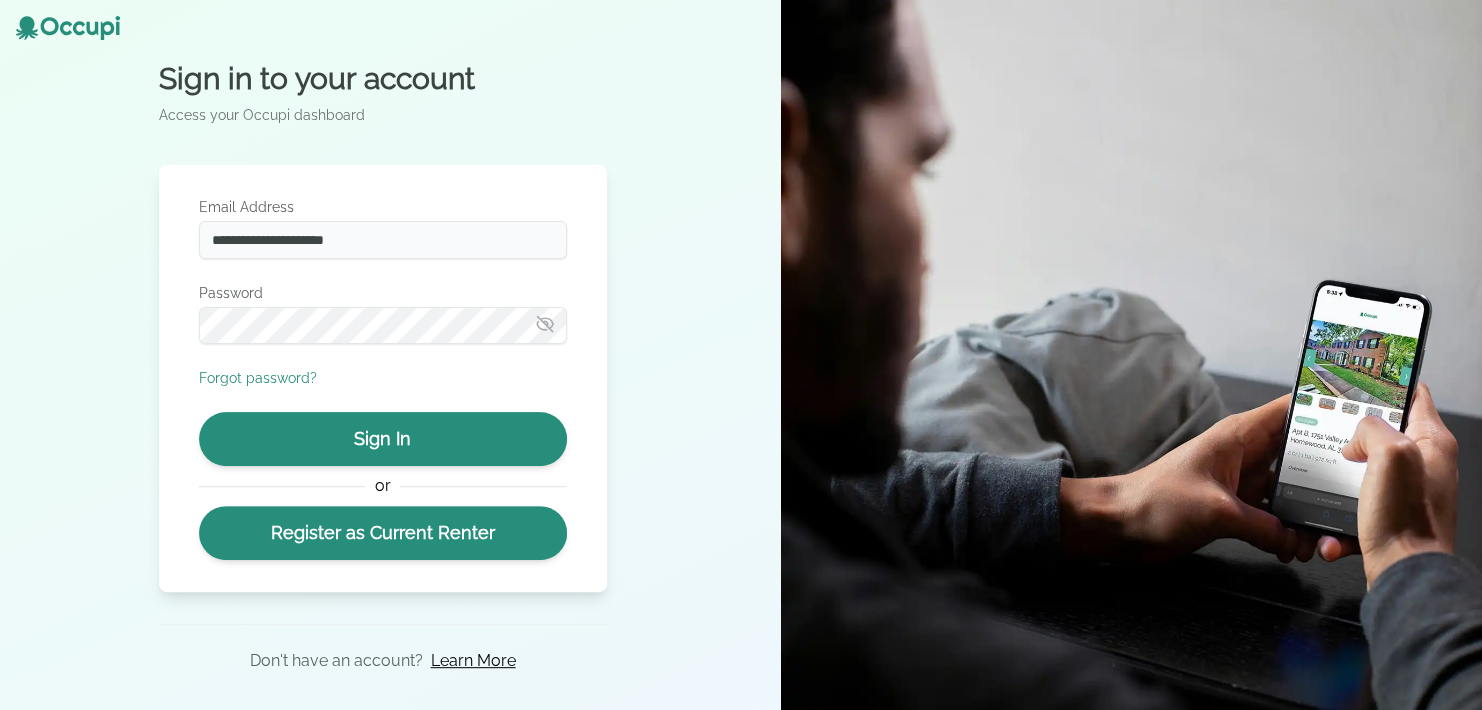 click 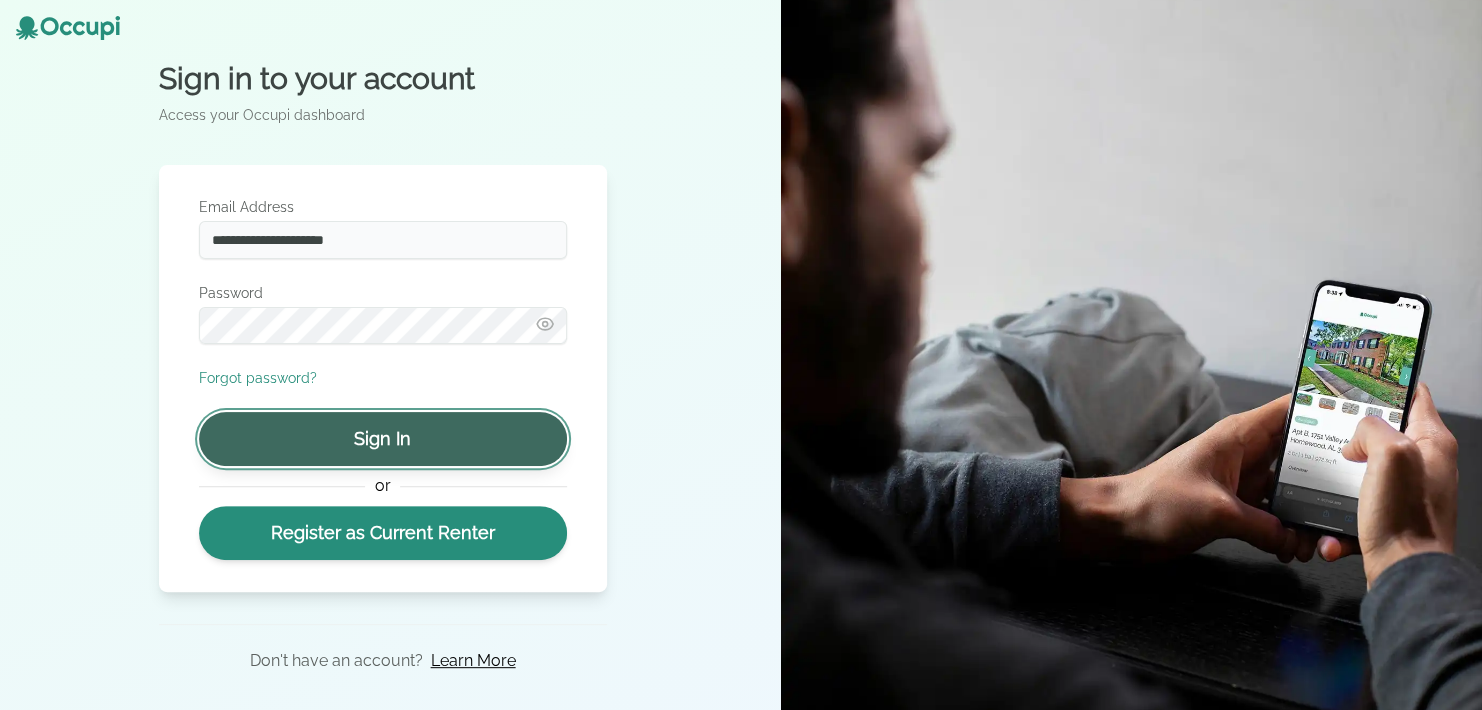 click on "Sign In" at bounding box center (383, 439) 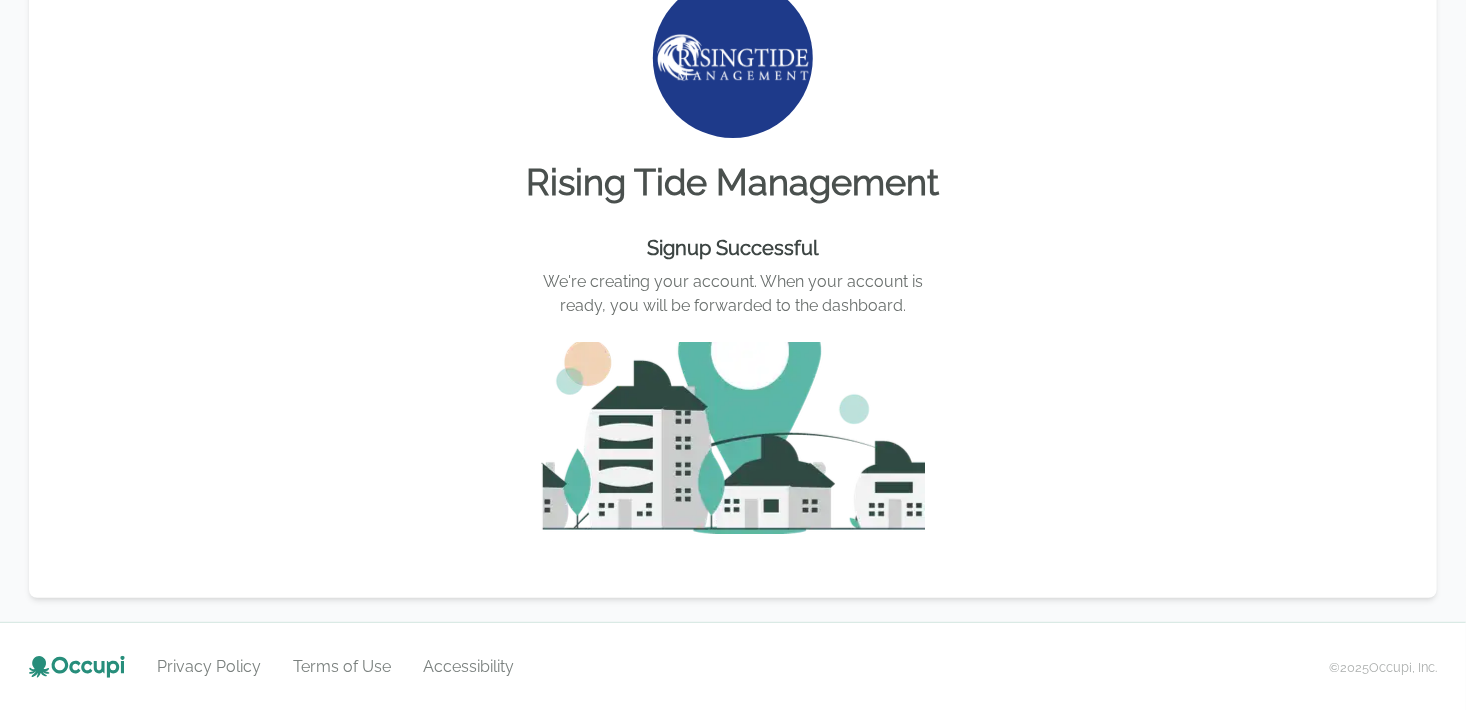 scroll, scrollTop: 0, scrollLeft: 0, axis: both 